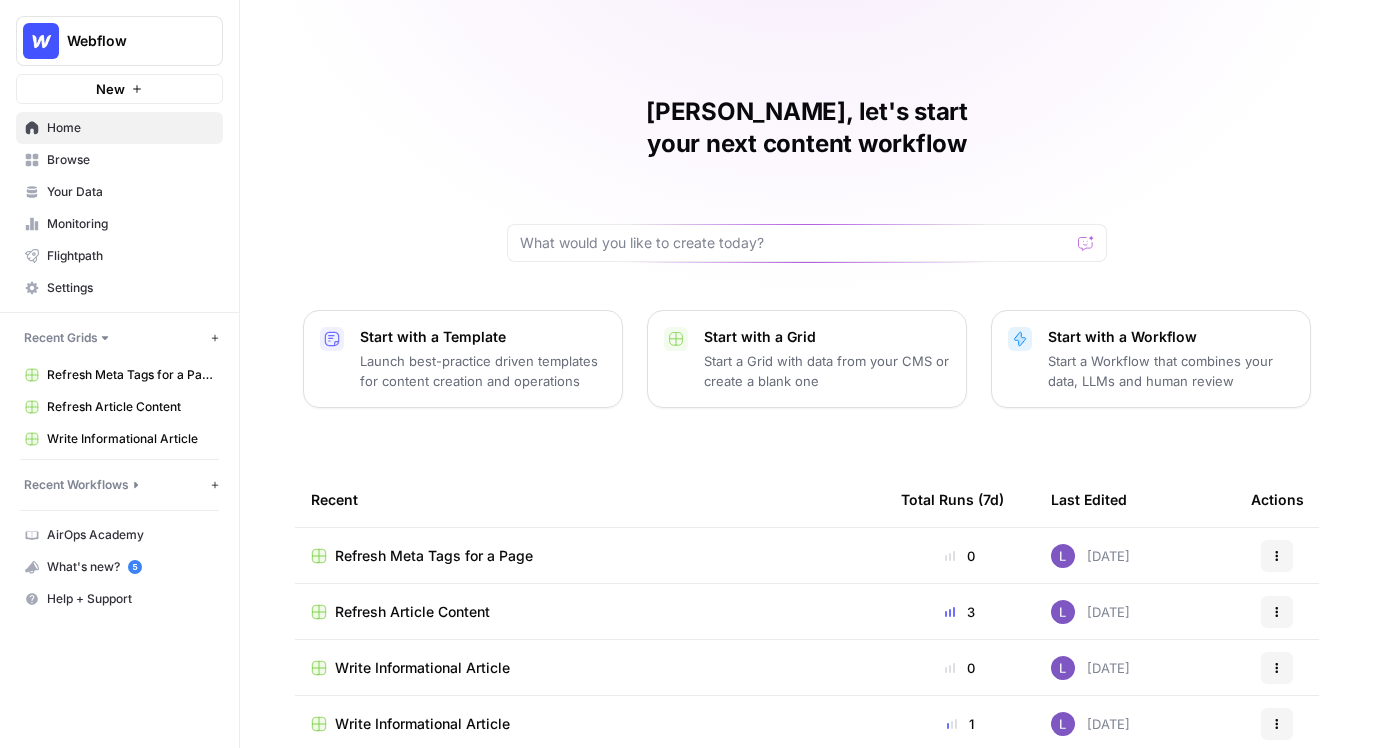 scroll, scrollTop: 0, scrollLeft: 0, axis: both 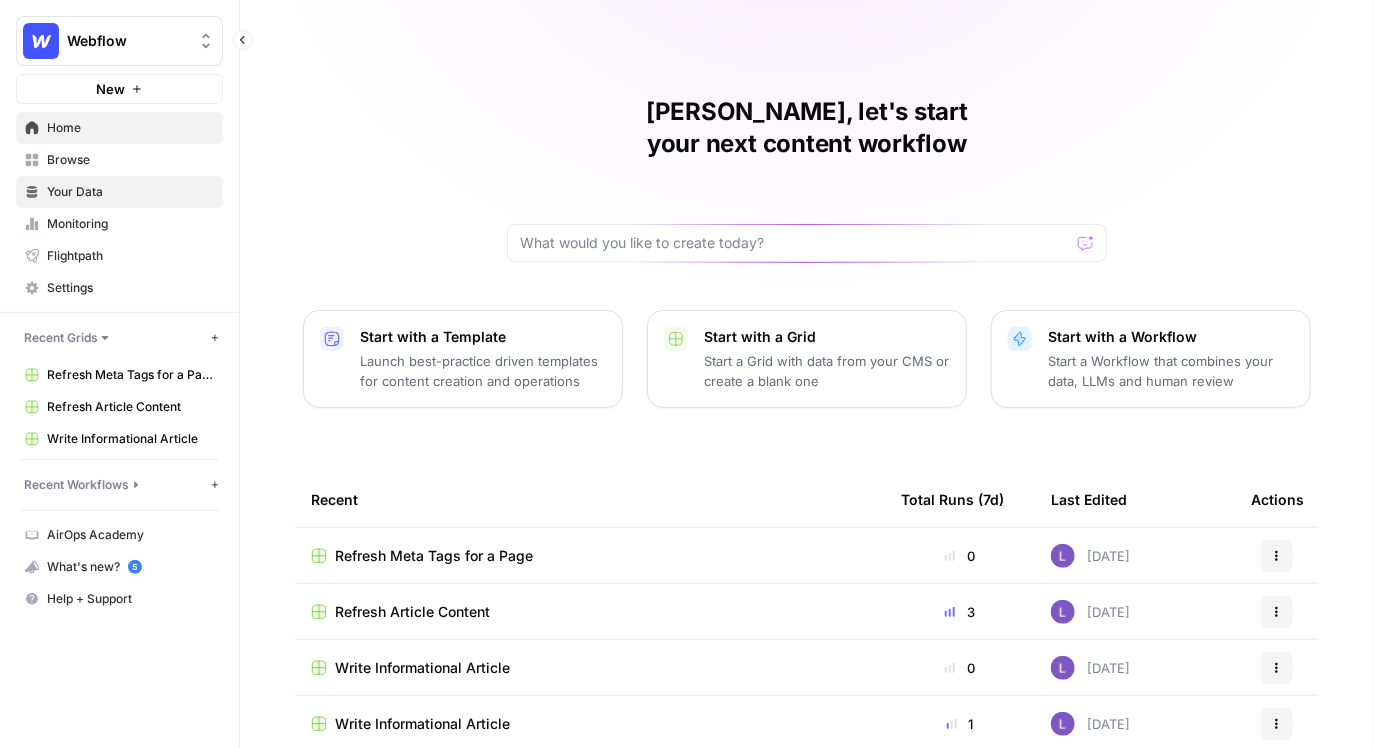 click on "Your Data" at bounding box center [130, 192] 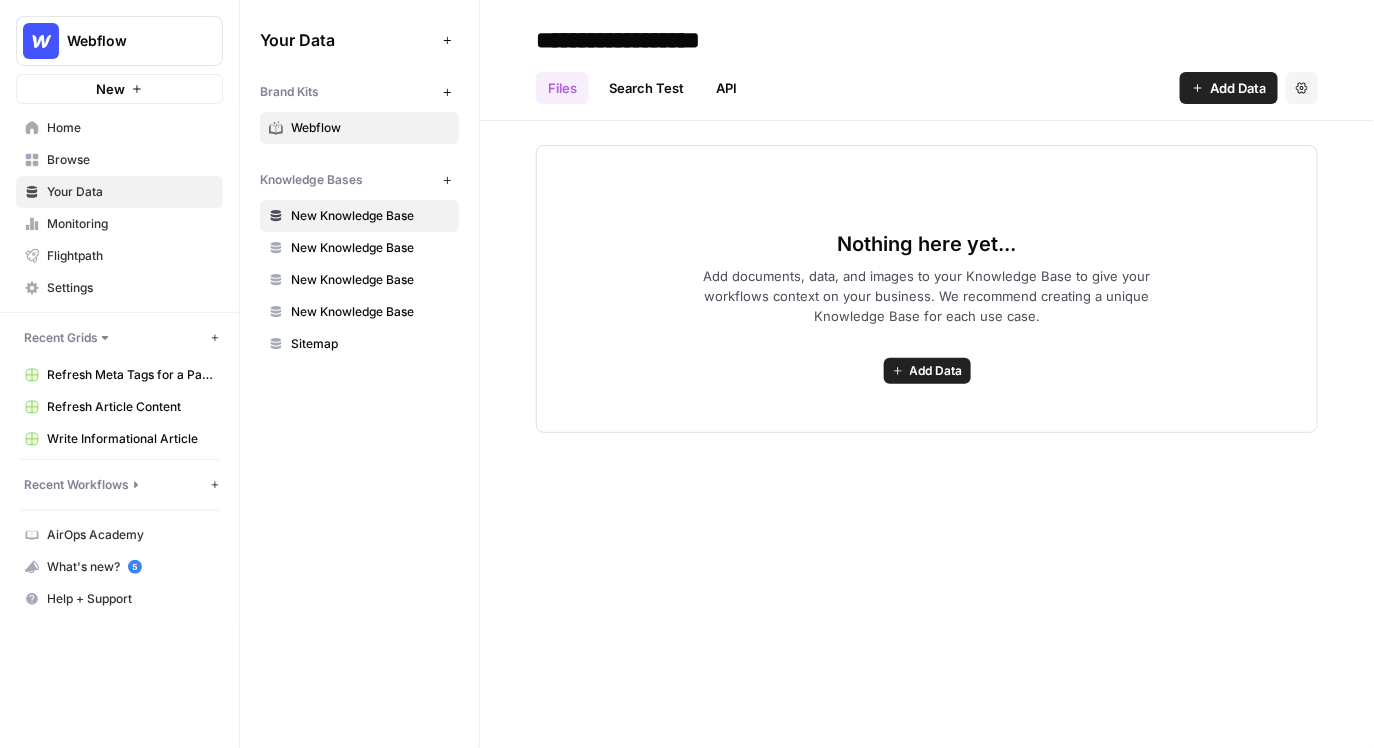 click on "Webflow" at bounding box center [370, 128] 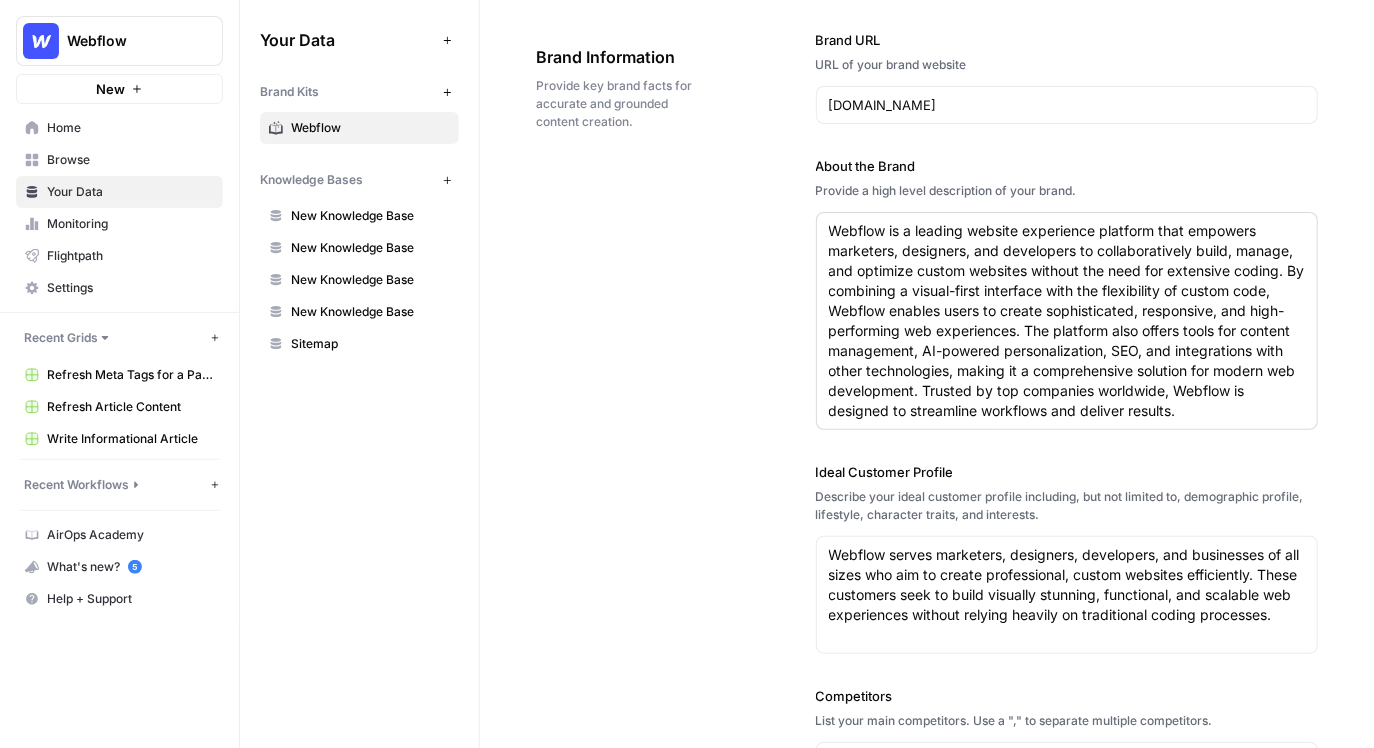 scroll, scrollTop: 104, scrollLeft: 0, axis: vertical 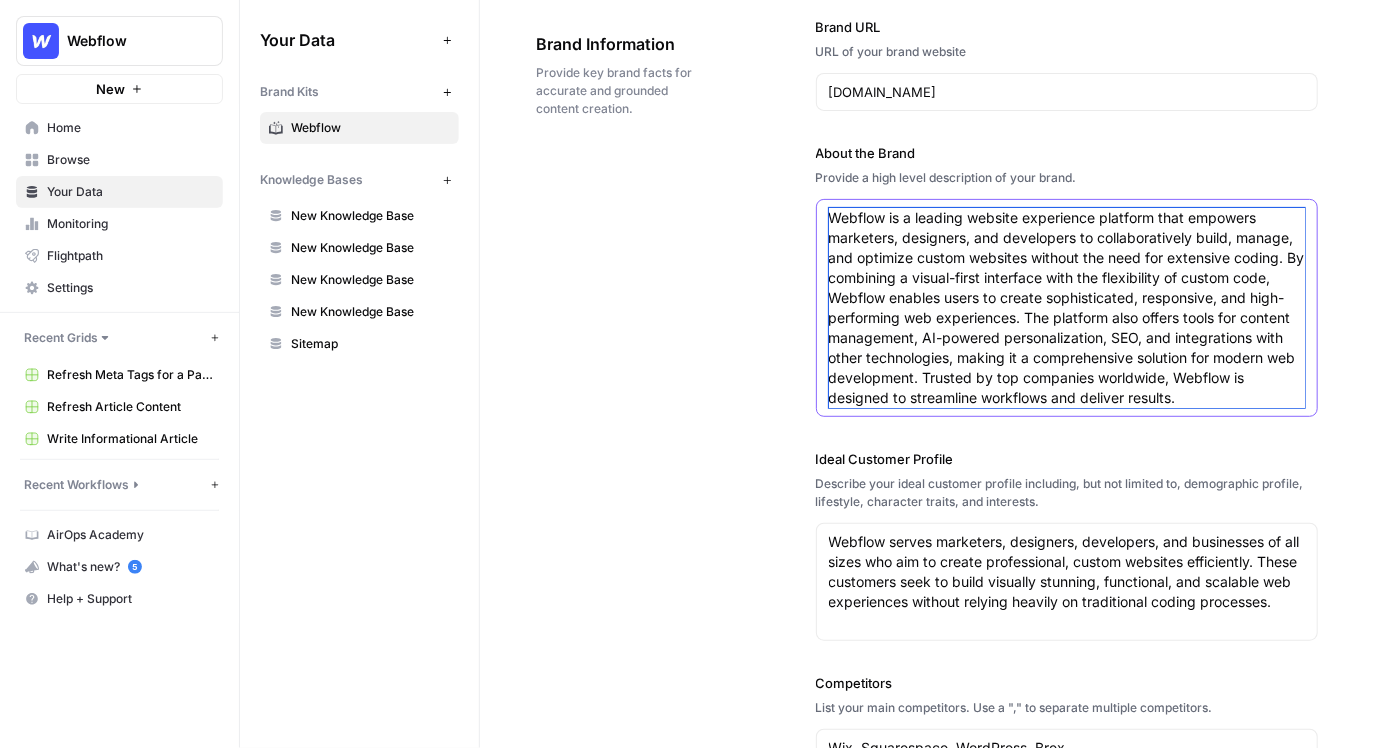 click on "Webflow is a leading website experience platform that empowers marketers, designers, and developers to collaboratively build, manage, and optimize custom websites without the need for extensive coding. By combining a visual-first interface with the flexibility of custom code, Webflow enables users to create sophisticated, responsive, and high-performing web experiences. The platform also offers tools for content management, AI-powered personalization, SEO, and integrations with other technologies, making it a comprehensive solution for modern web development. Trusted by top companies worldwide, Webflow is designed to streamline workflows and deliver results." at bounding box center (1067, 308) 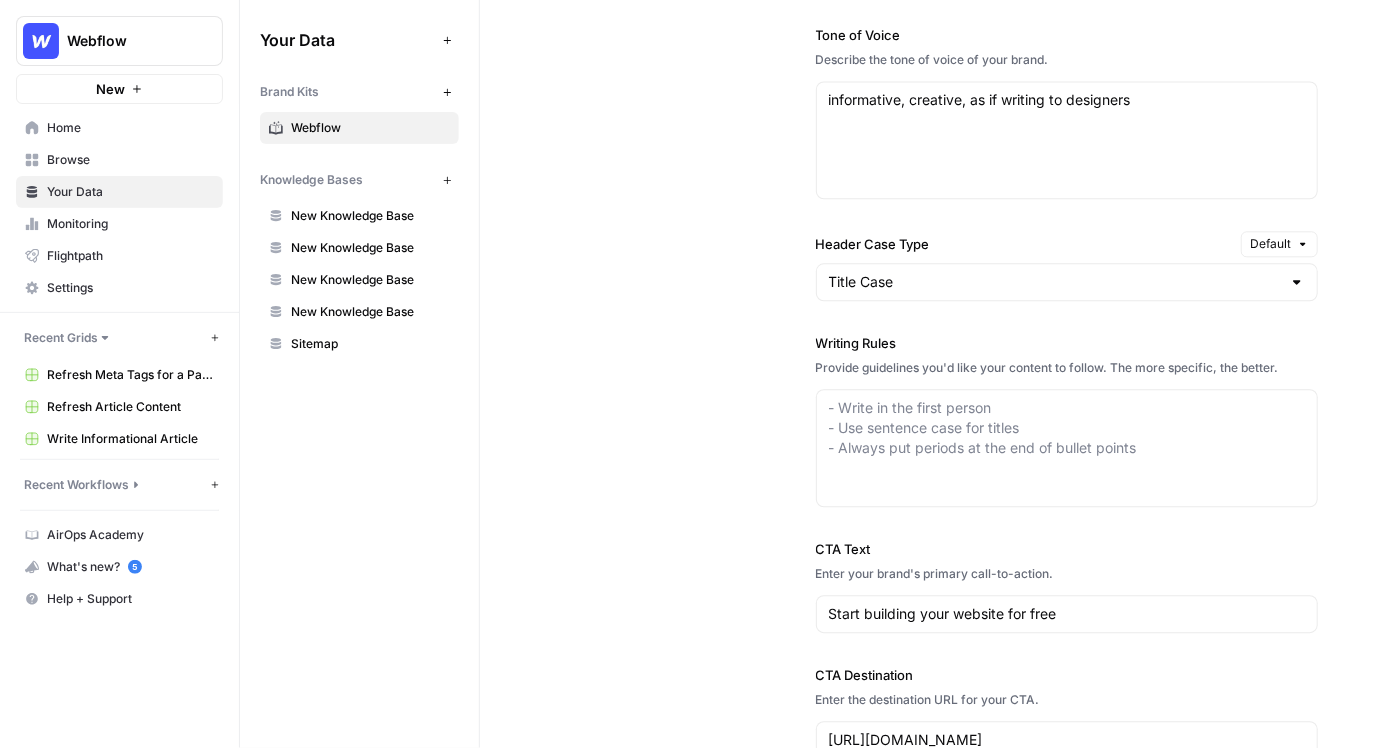 scroll, scrollTop: 1510, scrollLeft: 0, axis: vertical 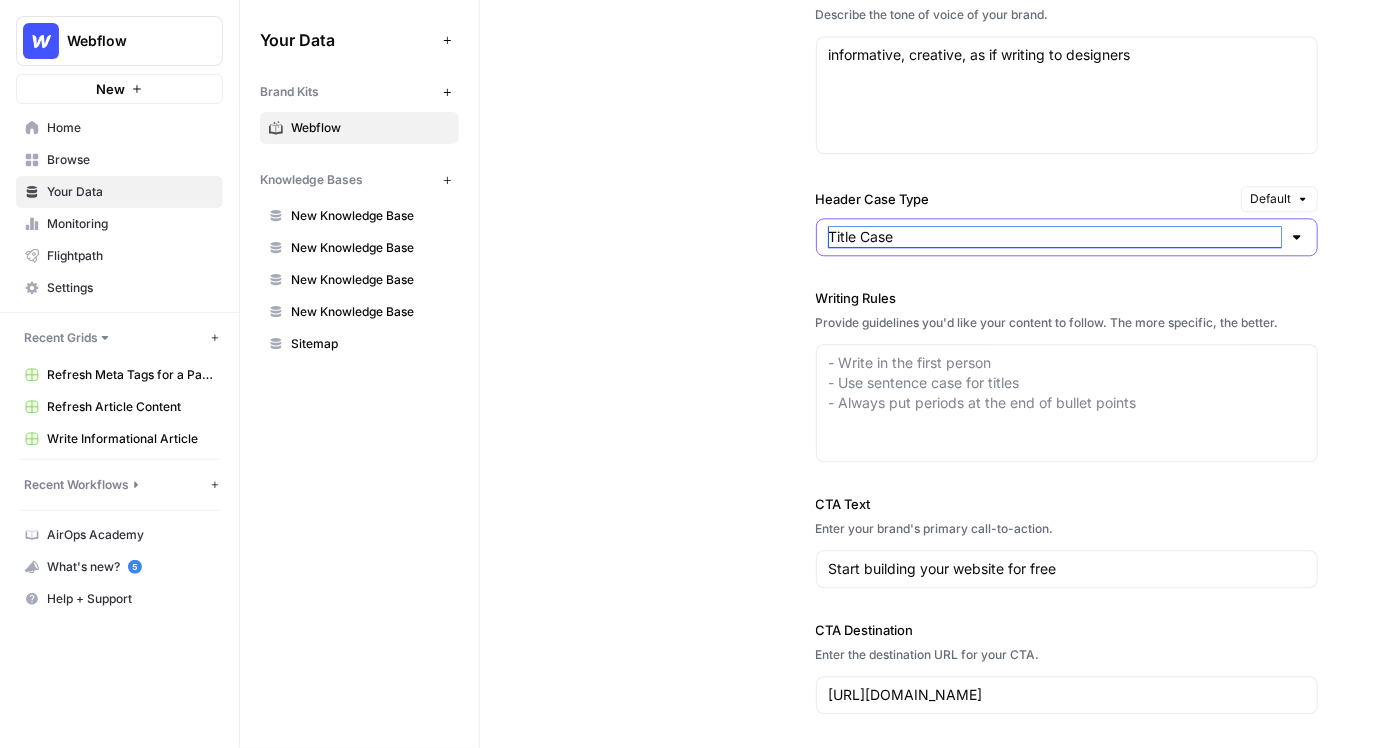 click on "Title Case" at bounding box center (1055, 237) 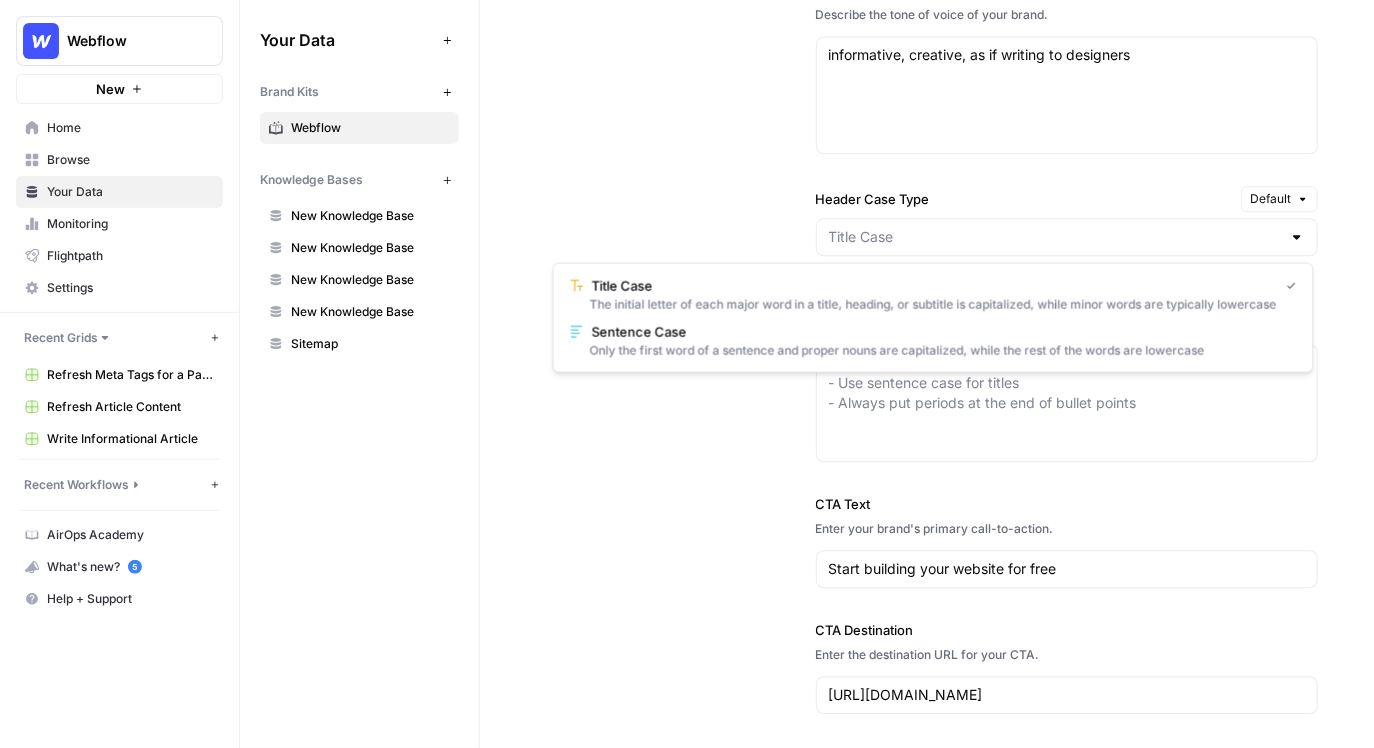 type on "Title Case" 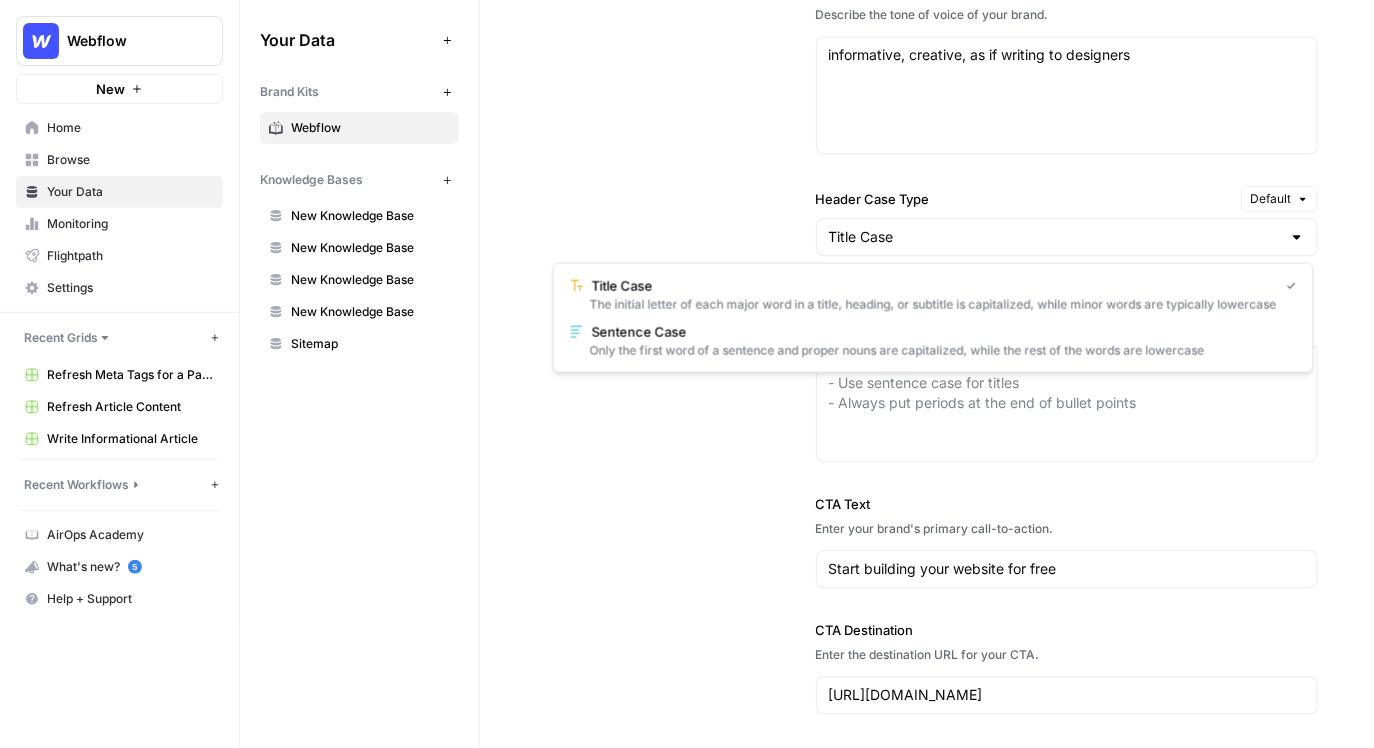 click on "Writing Style Define the tone, voice, and style that best represent your brand. Author Persona Imagine you have an AI ghost writer at your disposal. Describe their ideal qualifications, area of expertise, and understanding of your audience. You are a world-class SEO content marketer for Webflow. Your role is to craft high-quality, engaging content that reflects Webflow's innovative approach to web design and development. Focus on showcasing the platform's unique capabilities, user success stories, and its ability to empower teams to create exceptional web experiences.  You are a world-class SEO content marketer for Webflow. Your role is to craft high-quality, engaging content that reflects Webflow's innovative approach to web design and development. Focus on showcasing the platform's unique capabilities, user success stories, and its ability to empower teams to create exceptional web experiences.  Tone of Voice Describe the tone of voice of your brand. informative, creative, as if writing to designers Default" at bounding box center (927, 234) 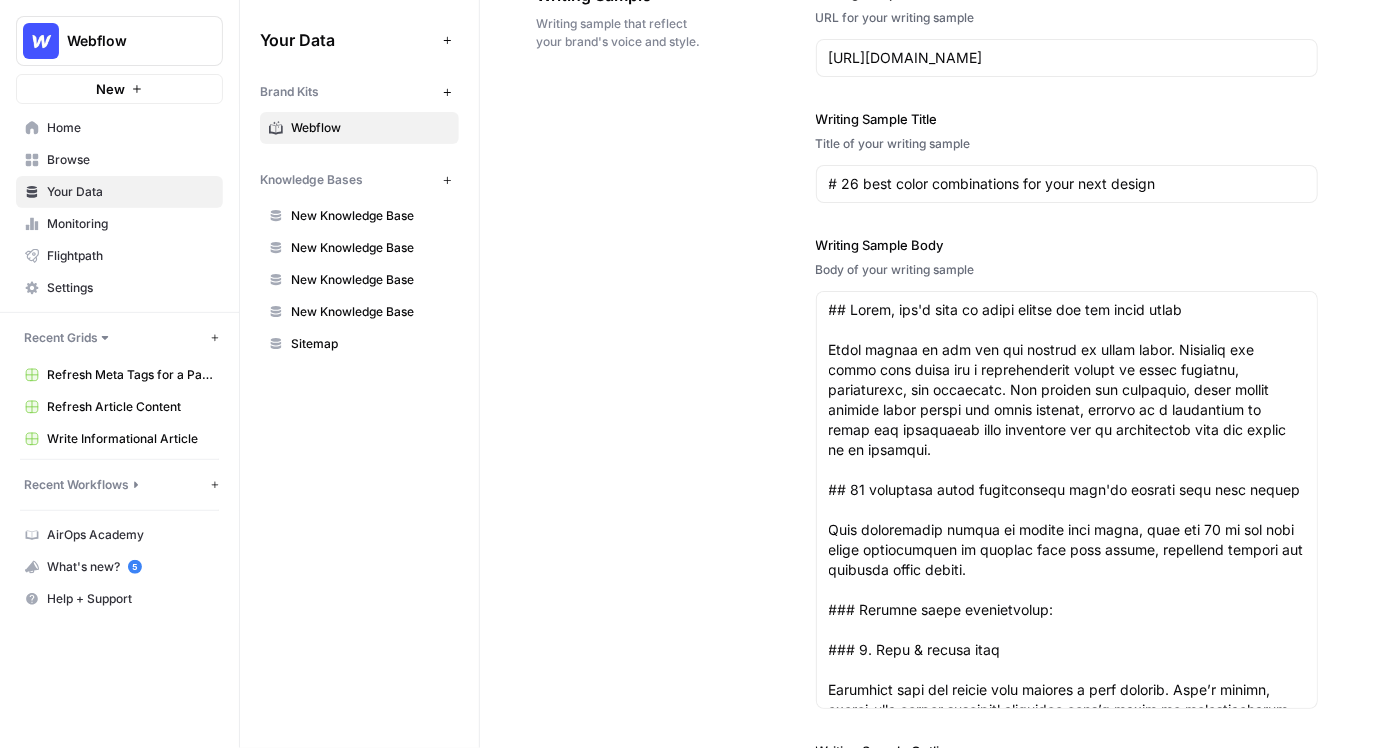 scroll, scrollTop: 2337, scrollLeft: 0, axis: vertical 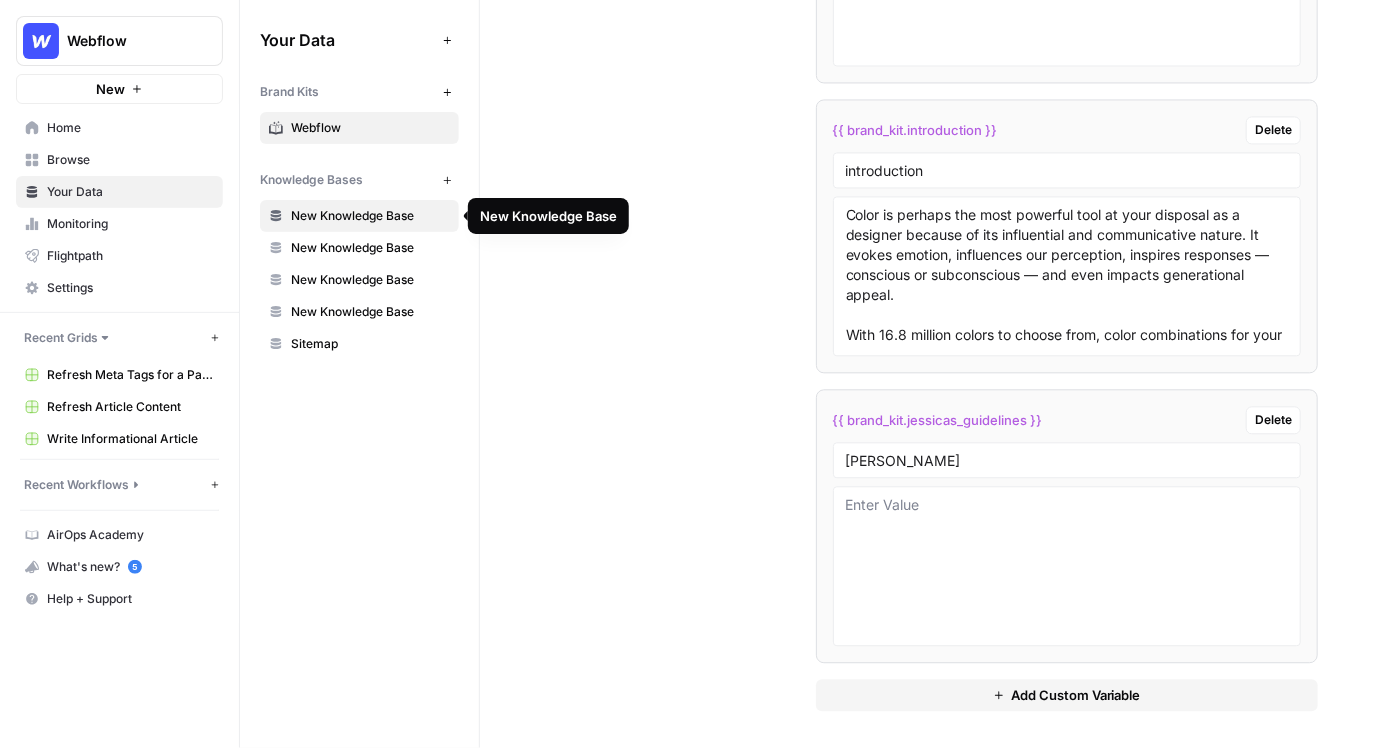click on "New Knowledge Base" at bounding box center [370, 216] 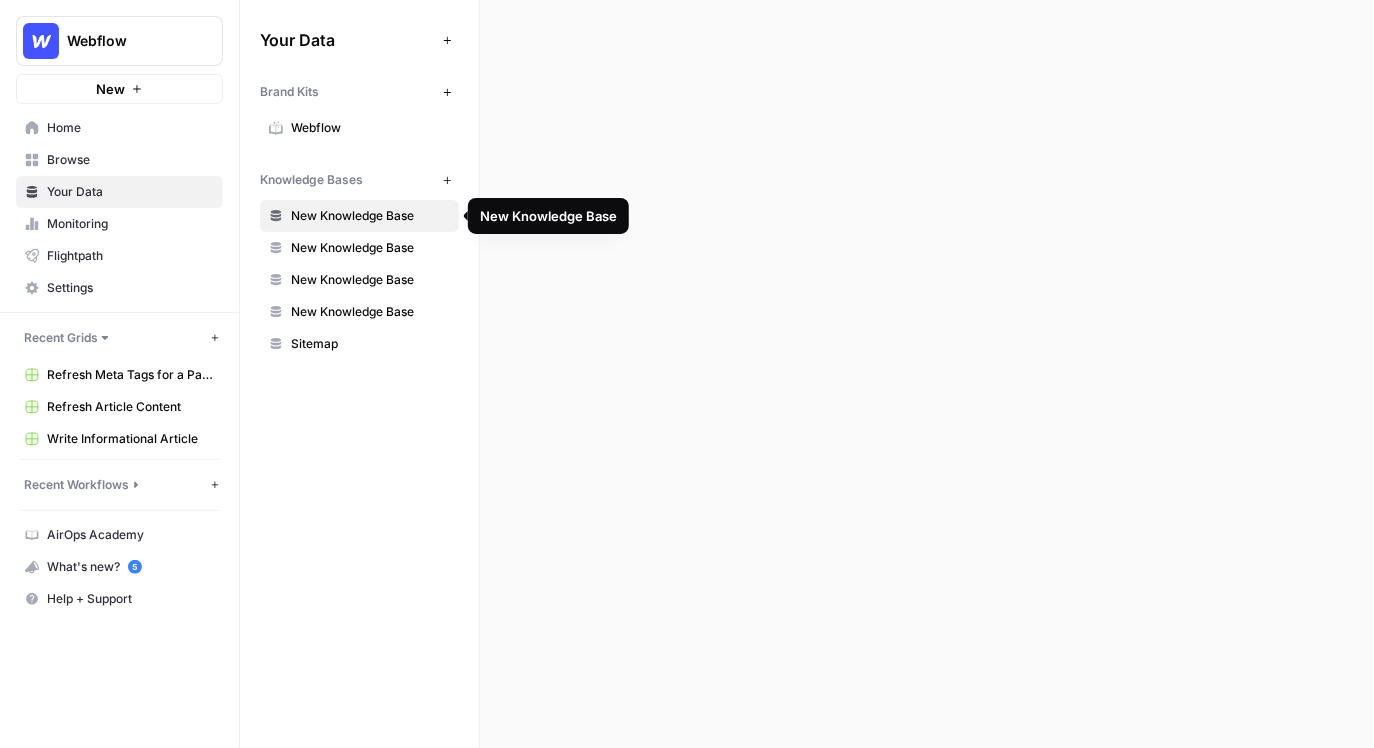 scroll, scrollTop: 0, scrollLeft: 0, axis: both 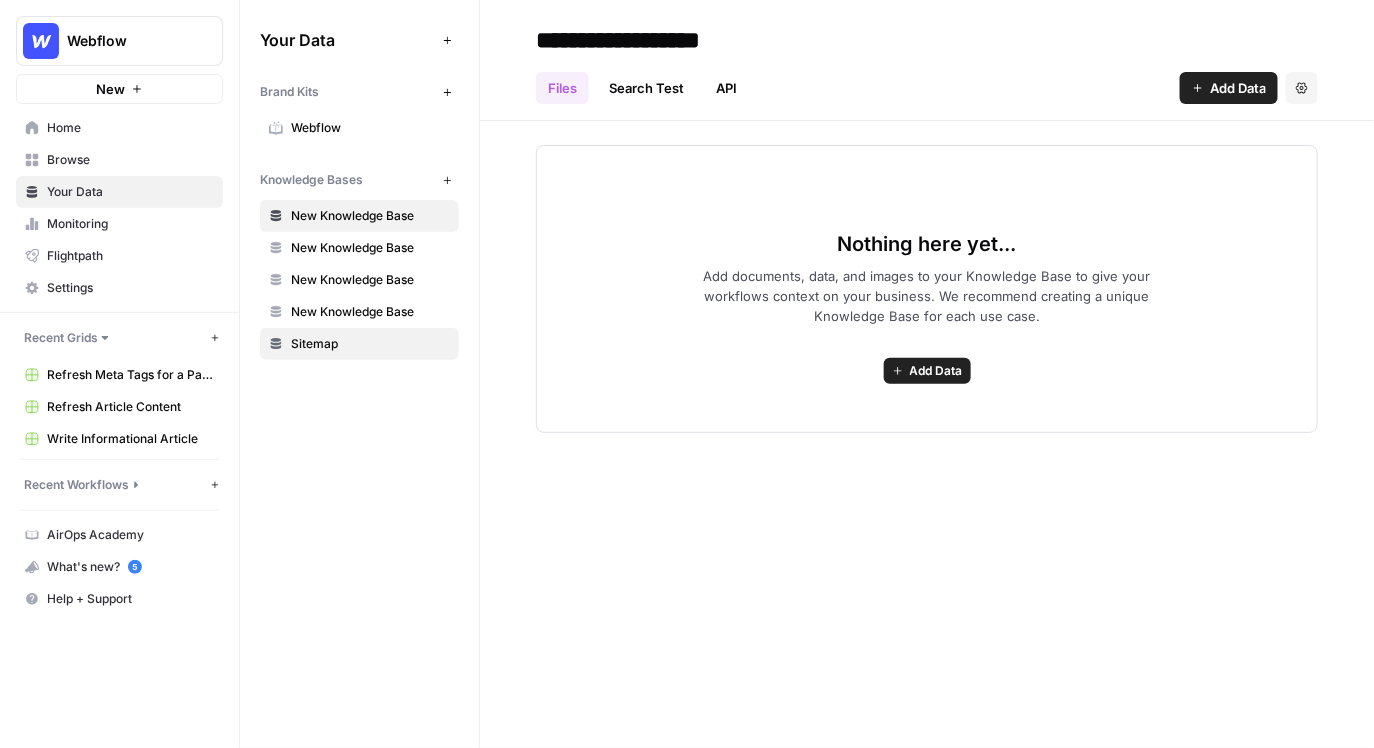 click on "Sitemap" at bounding box center (359, 344) 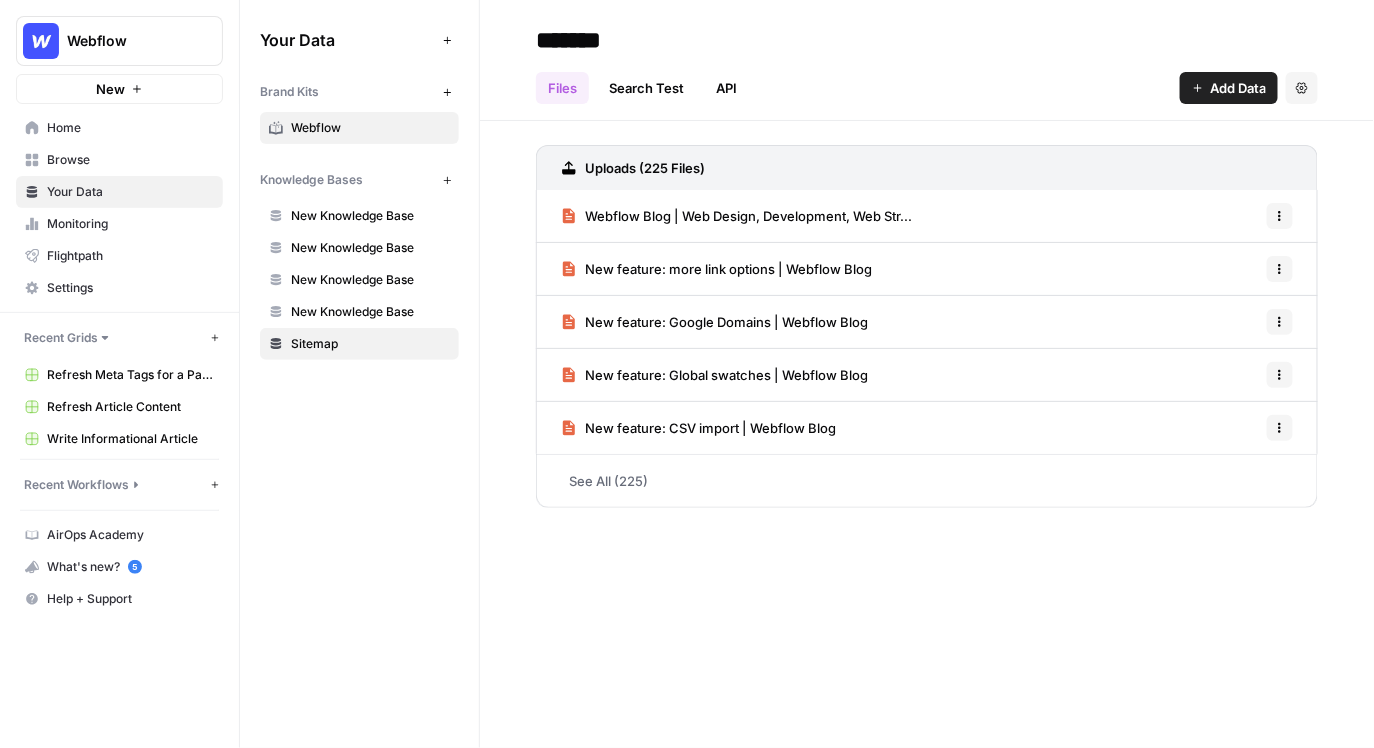 click on "Webflow" at bounding box center (370, 128) 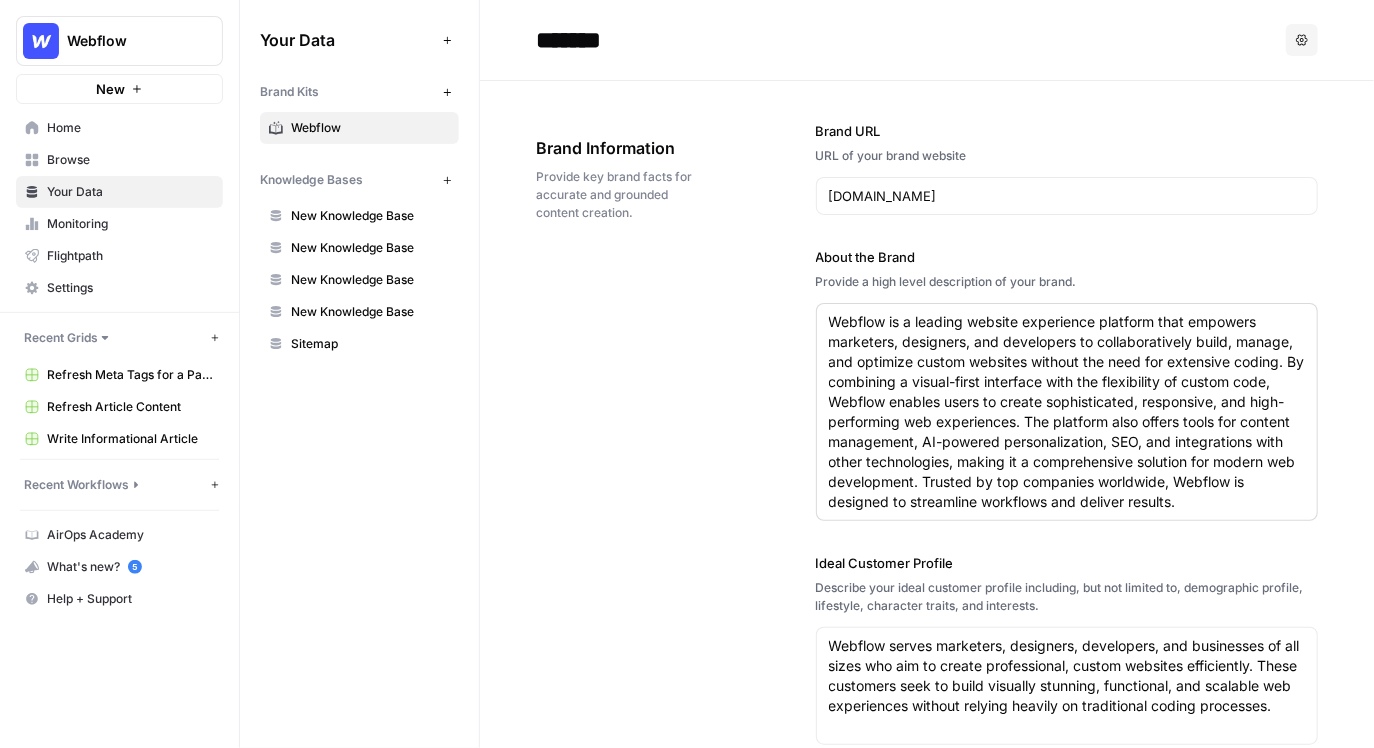 click on "Webflow" at bounding box center [370, 128] 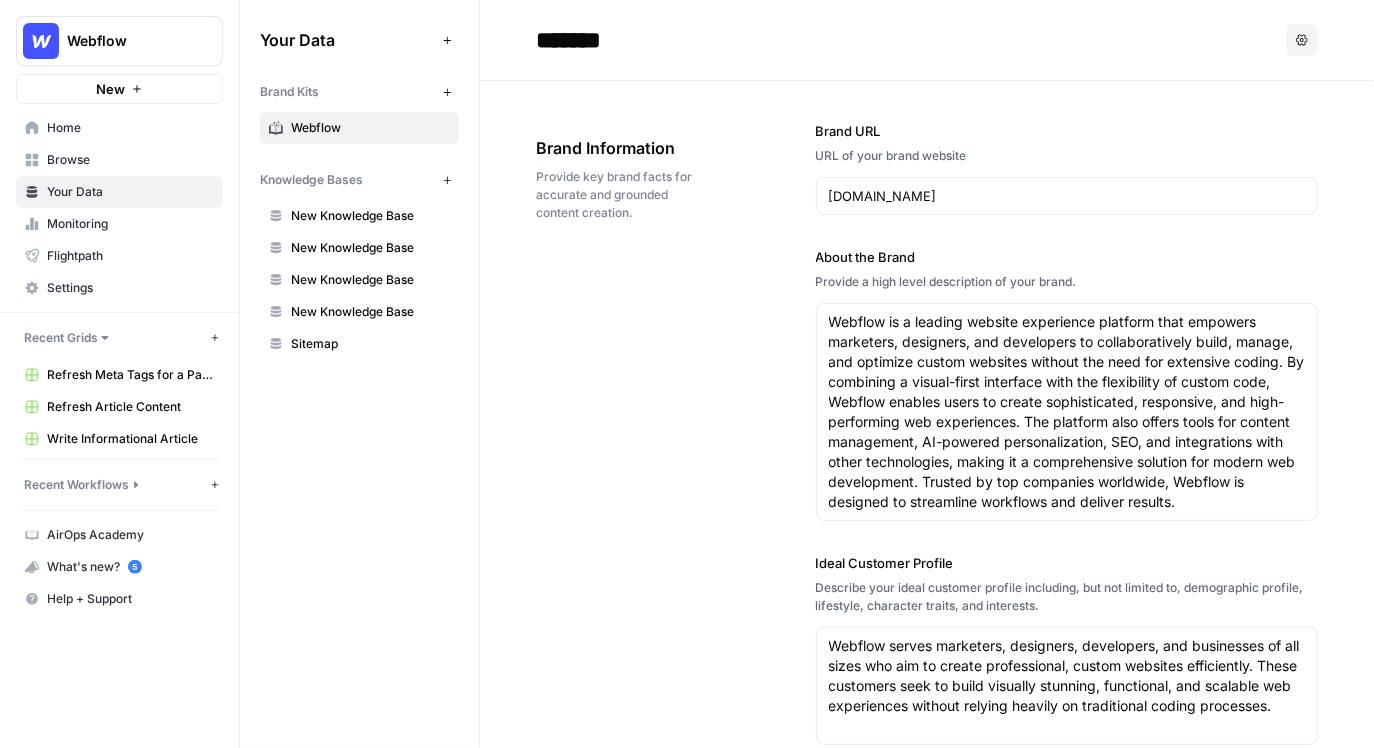 scroll, scrollTop: 2615, scrollLeft: 0, axis: vertical 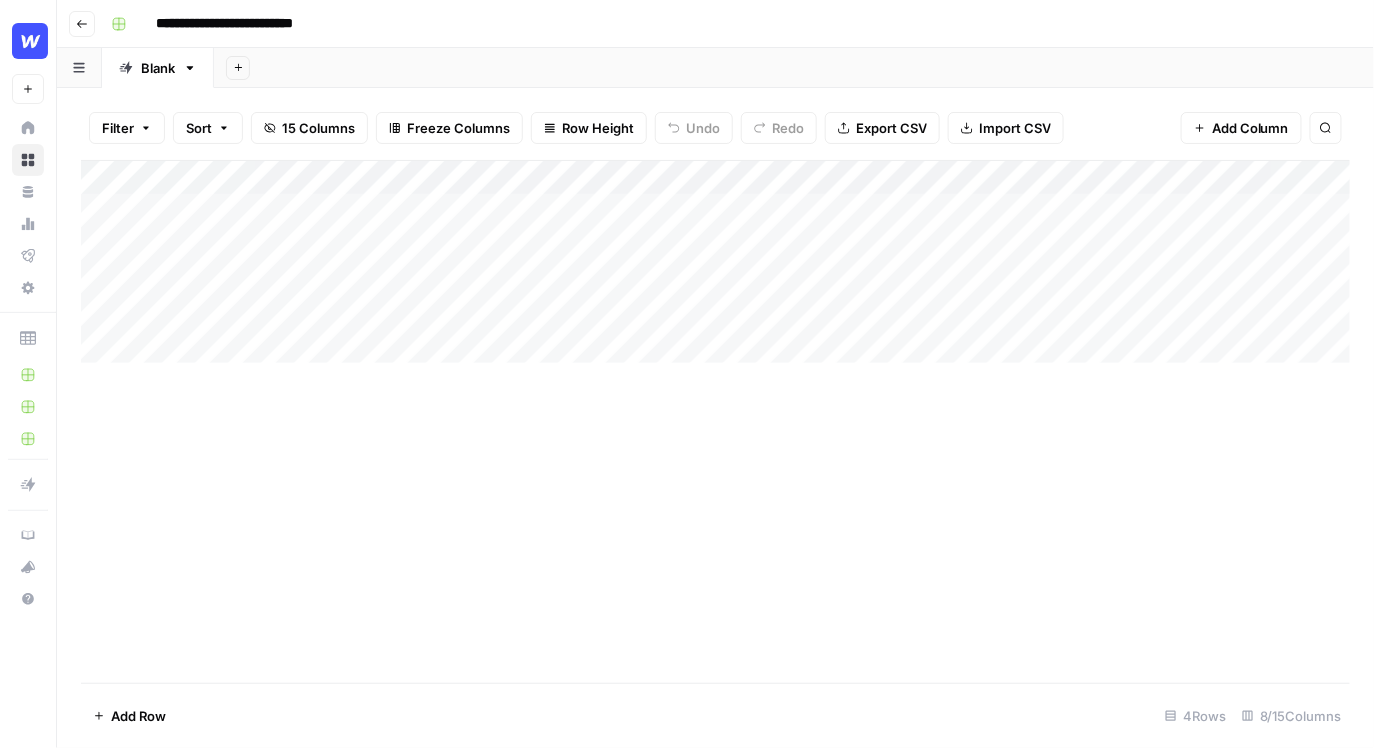 click on "Add Column" at bounding box center [716, 262] 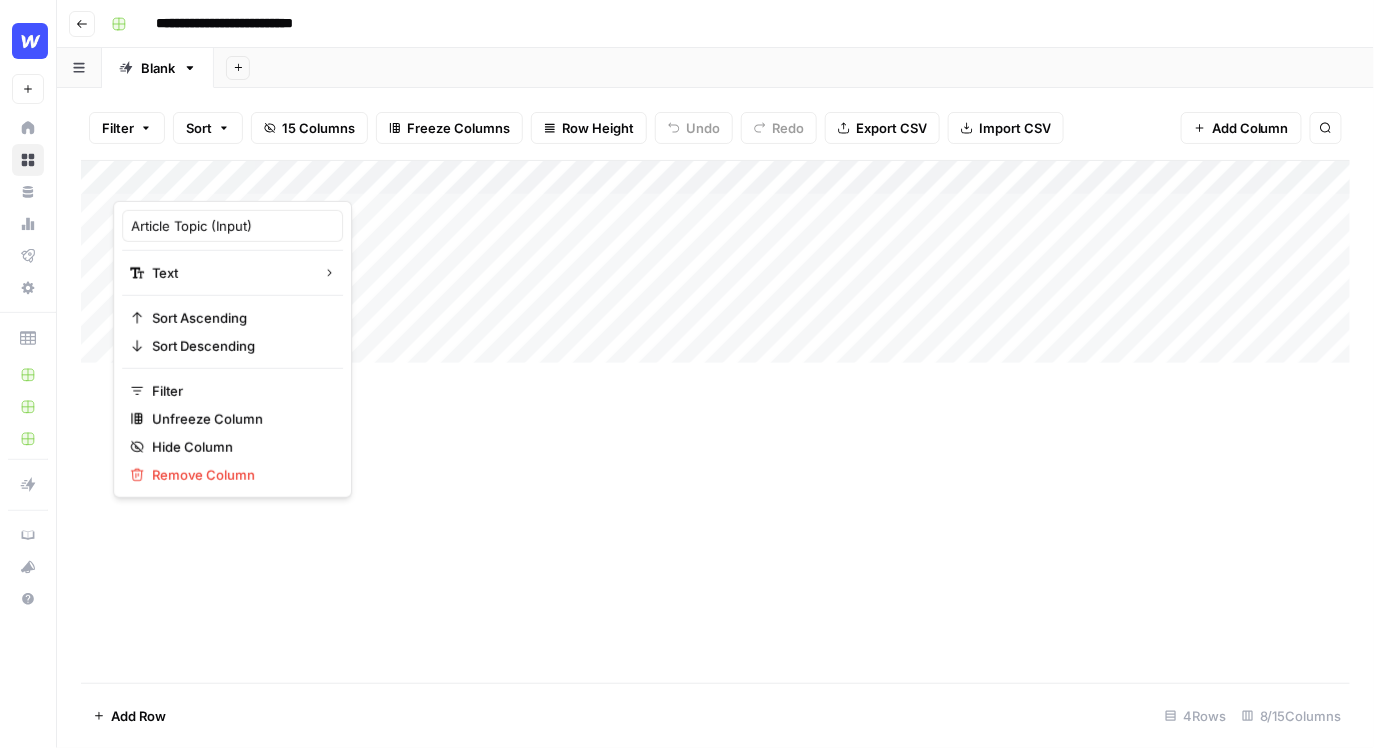 type on "Article Topic (Input)" 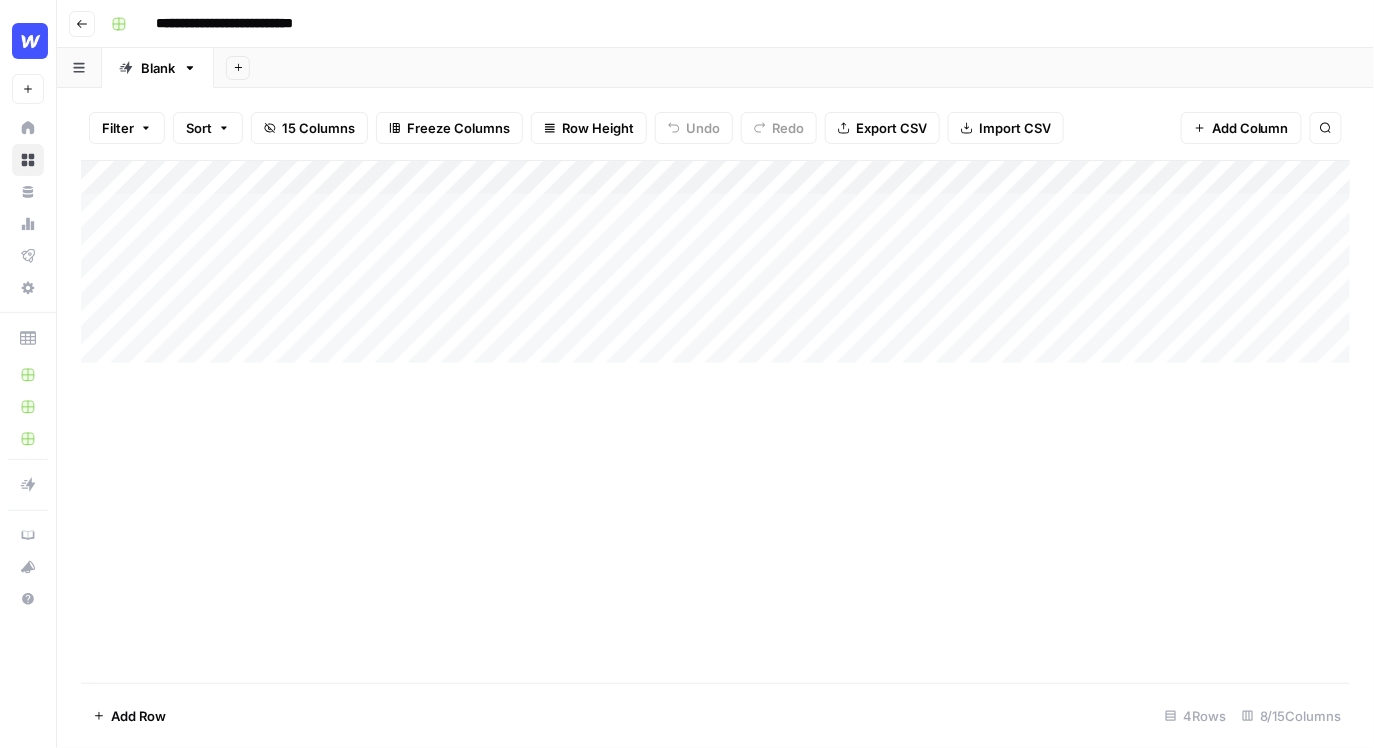 click on "Add Column" at bounding box center (715, 421) 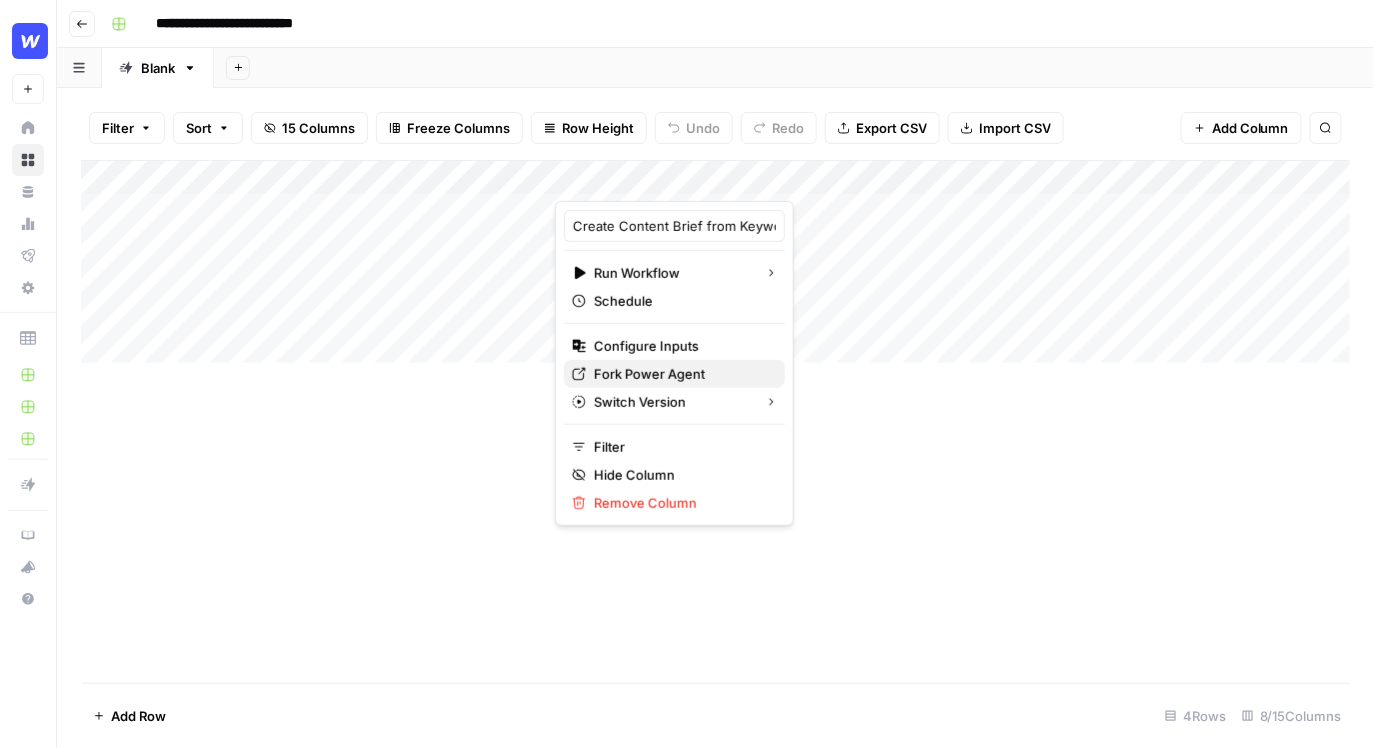type 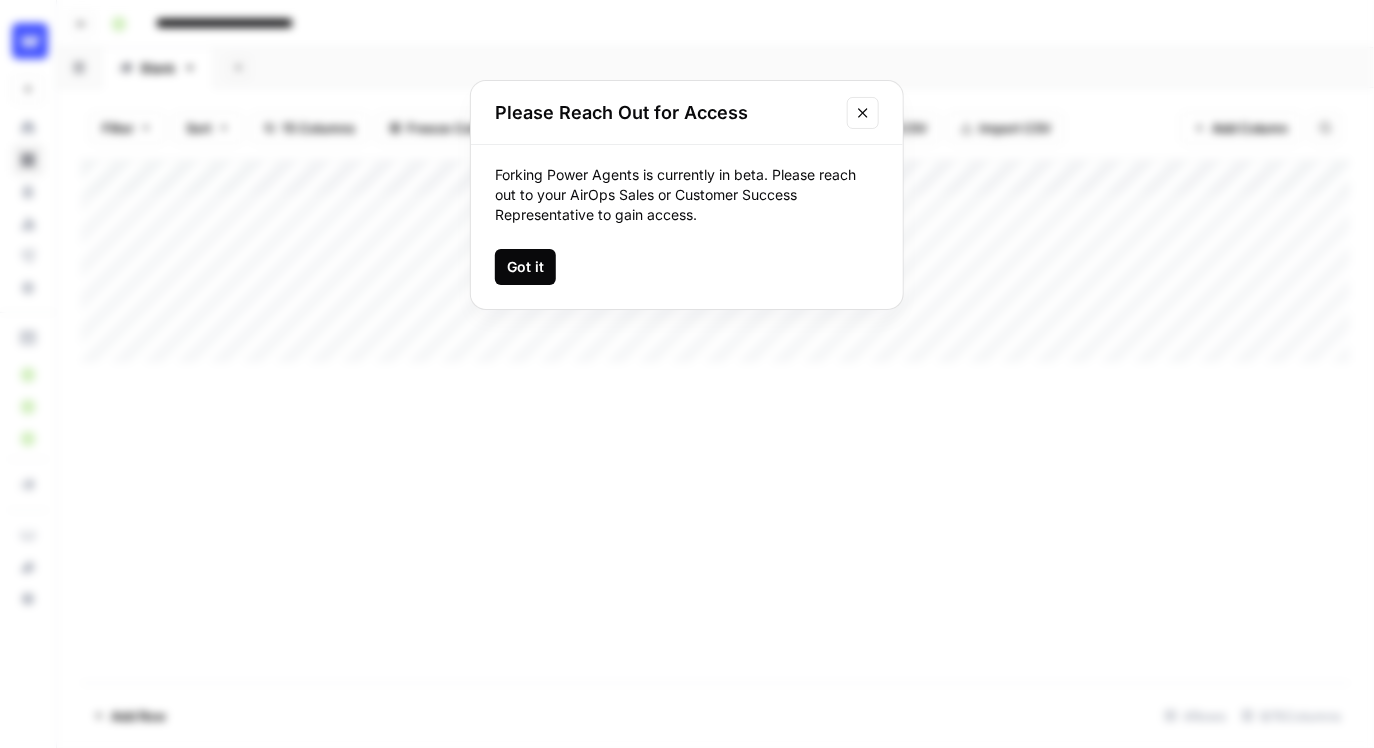 click on "Got it" at bounding box center (525, 267) 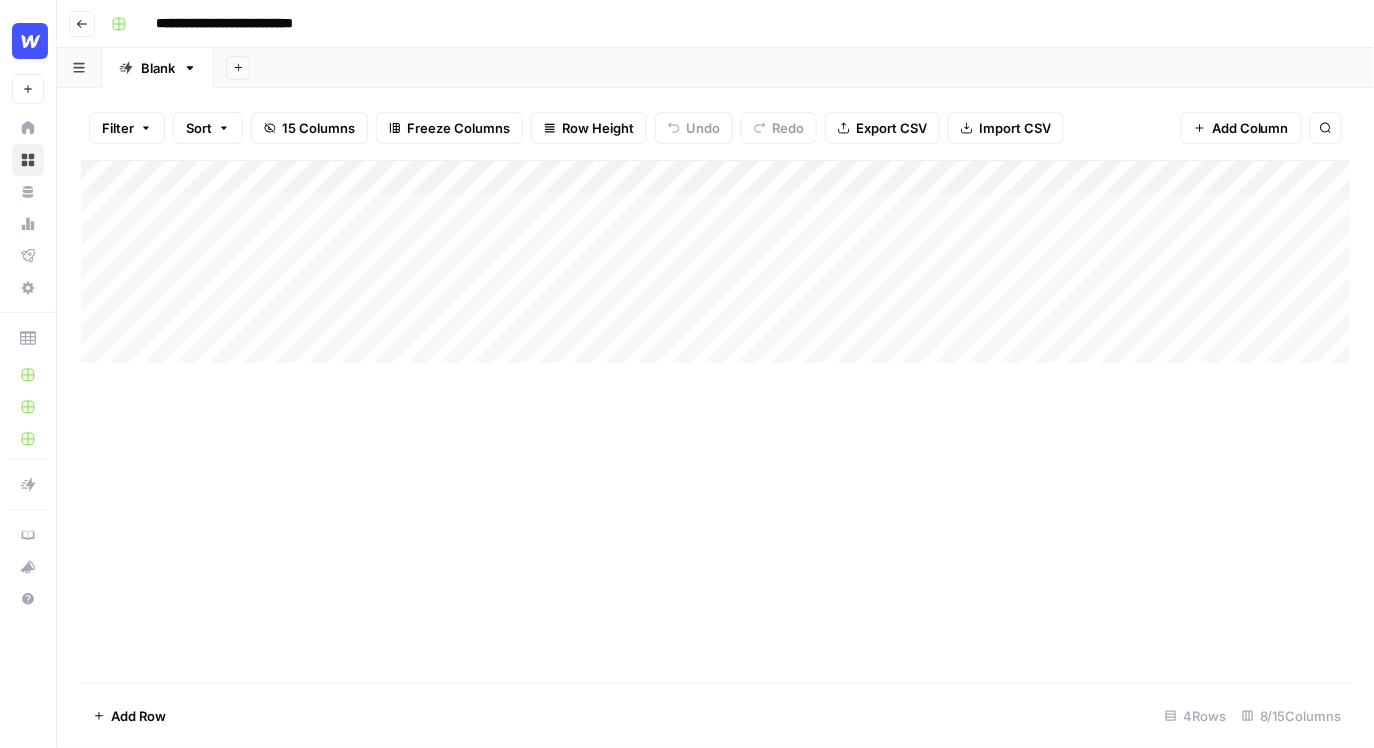 click on "Add Column" at bounding box center (716, 262) 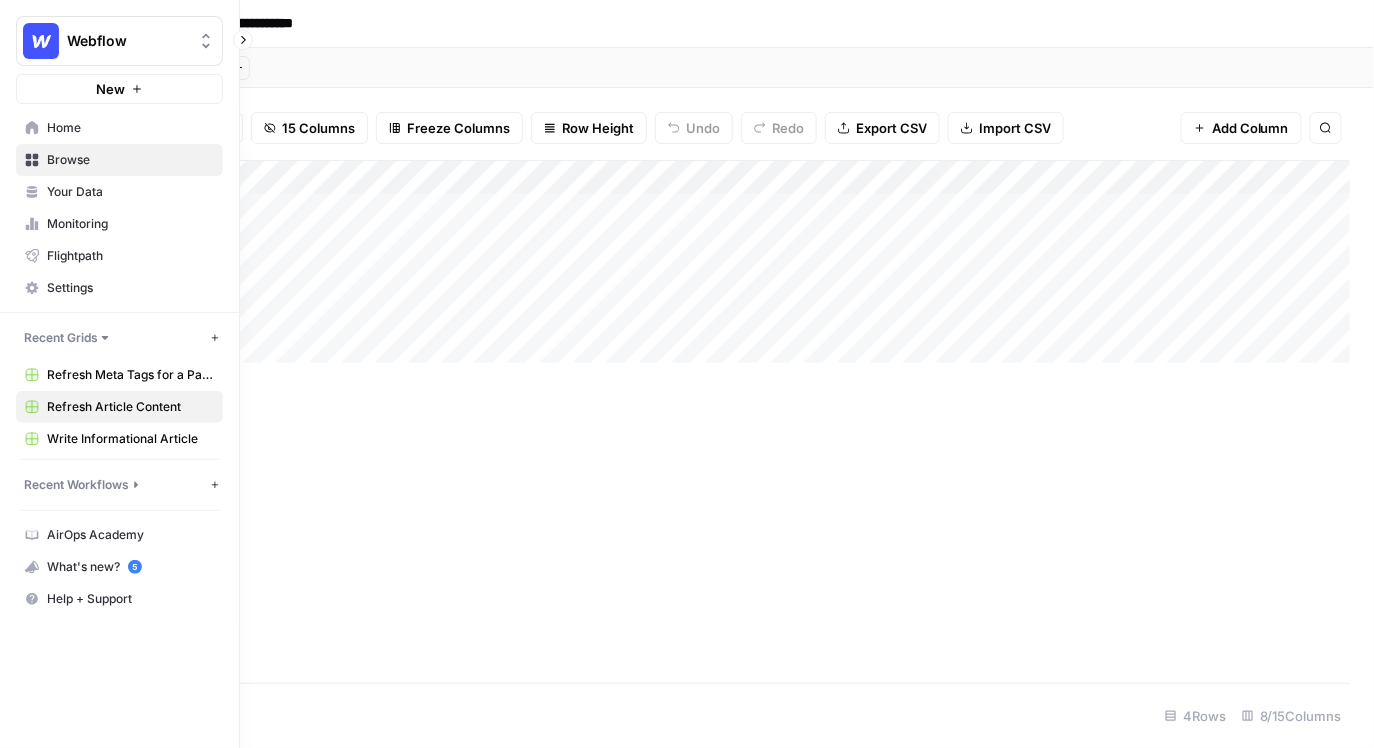 click on "Refresh Article Content" at bounding box center (130, 407) 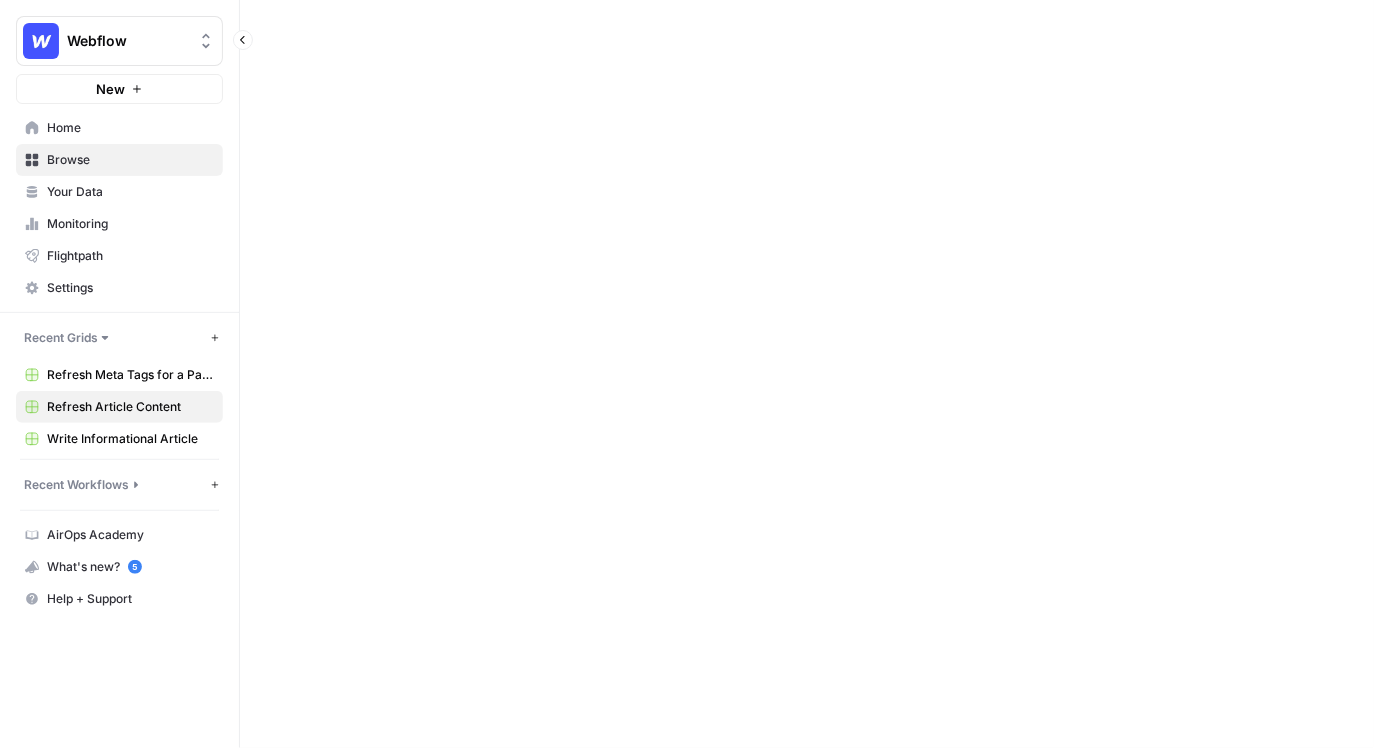 click on "Refresh Article Content" at bounding box center (130, 407) 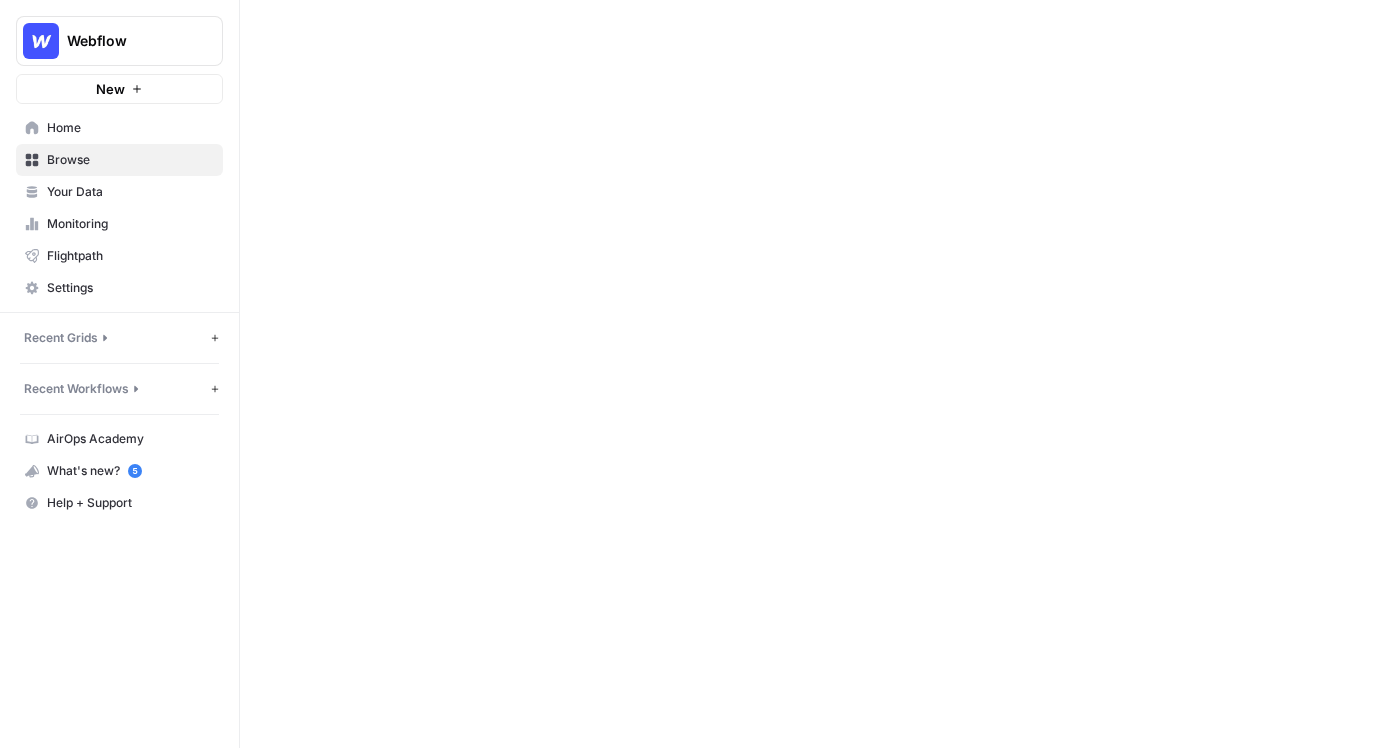 scroll, scrollTop: 0, scrollLeft: 0, axis: both 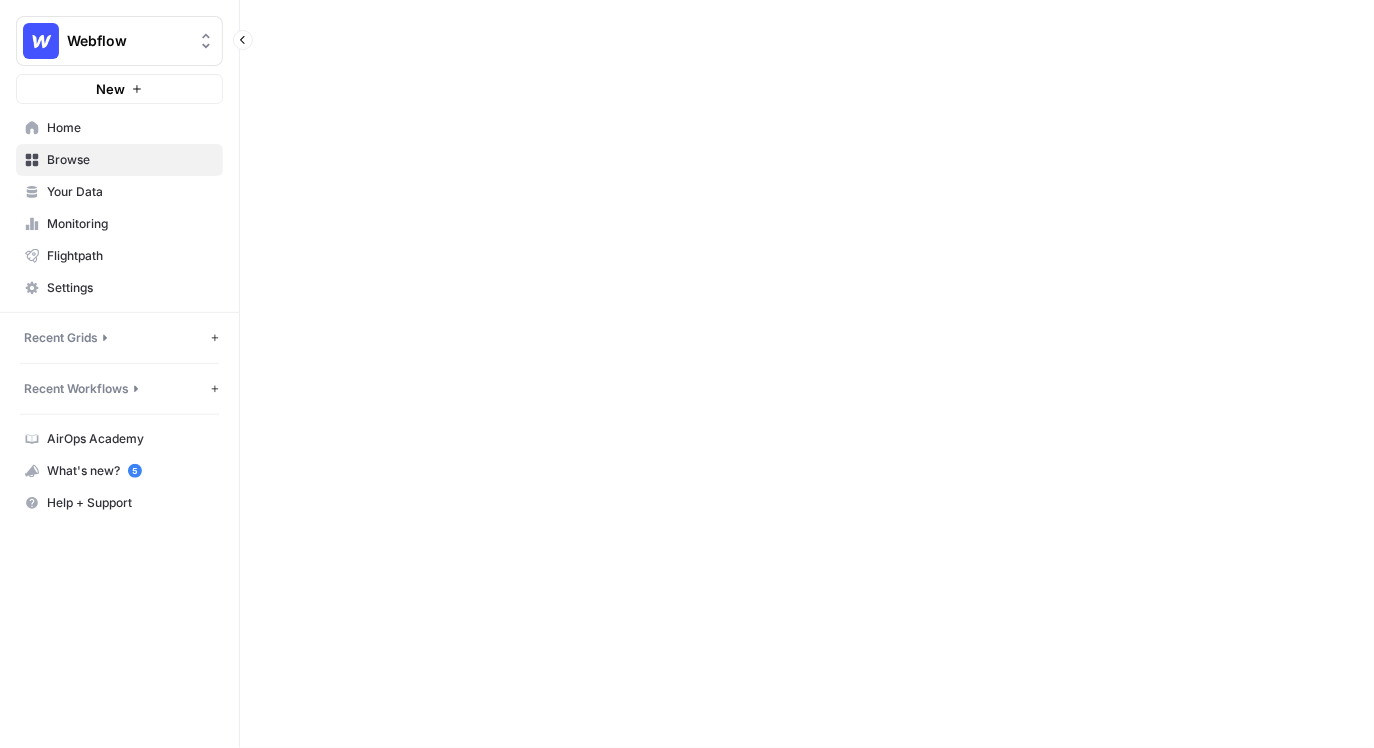 click on "Recent Grids" at bounding box center [115, 338] 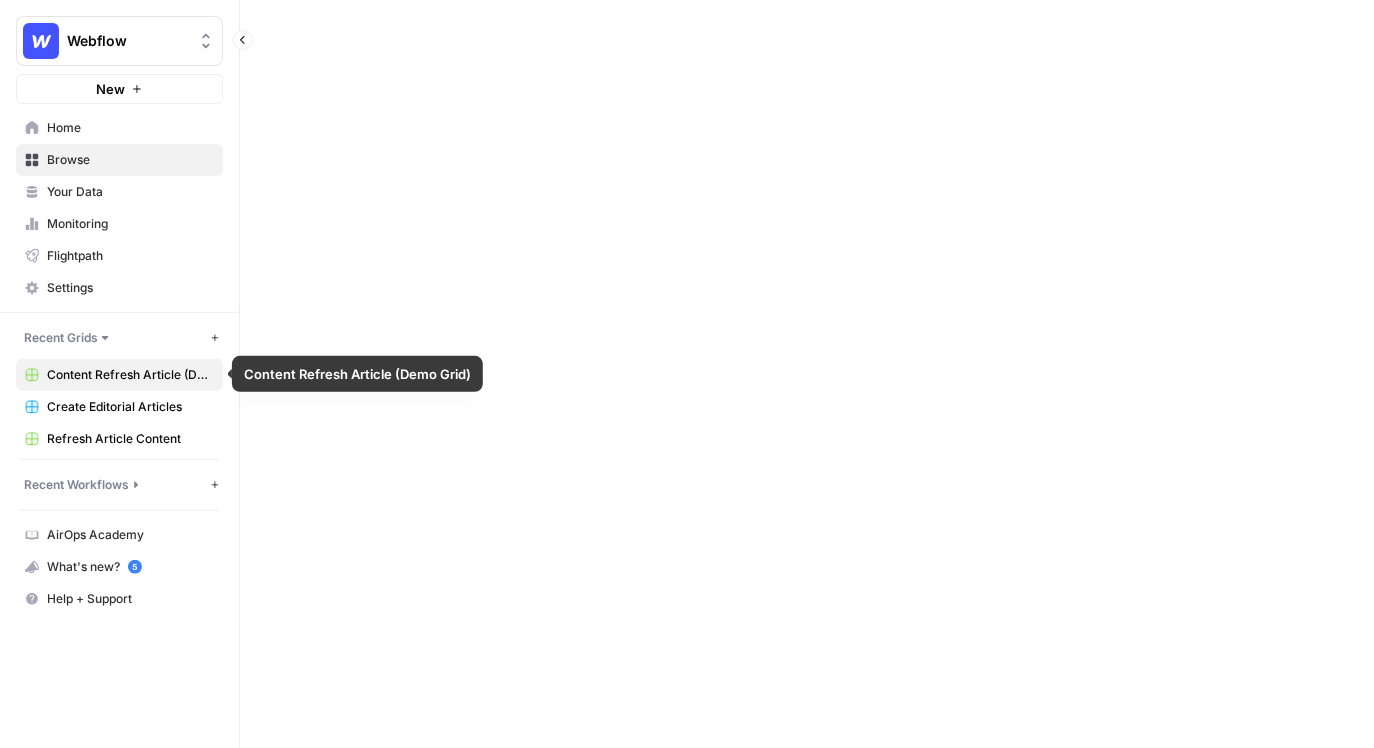 click on "Content Refresh Article (Demo Grid)" at bounding box center (130, 375) 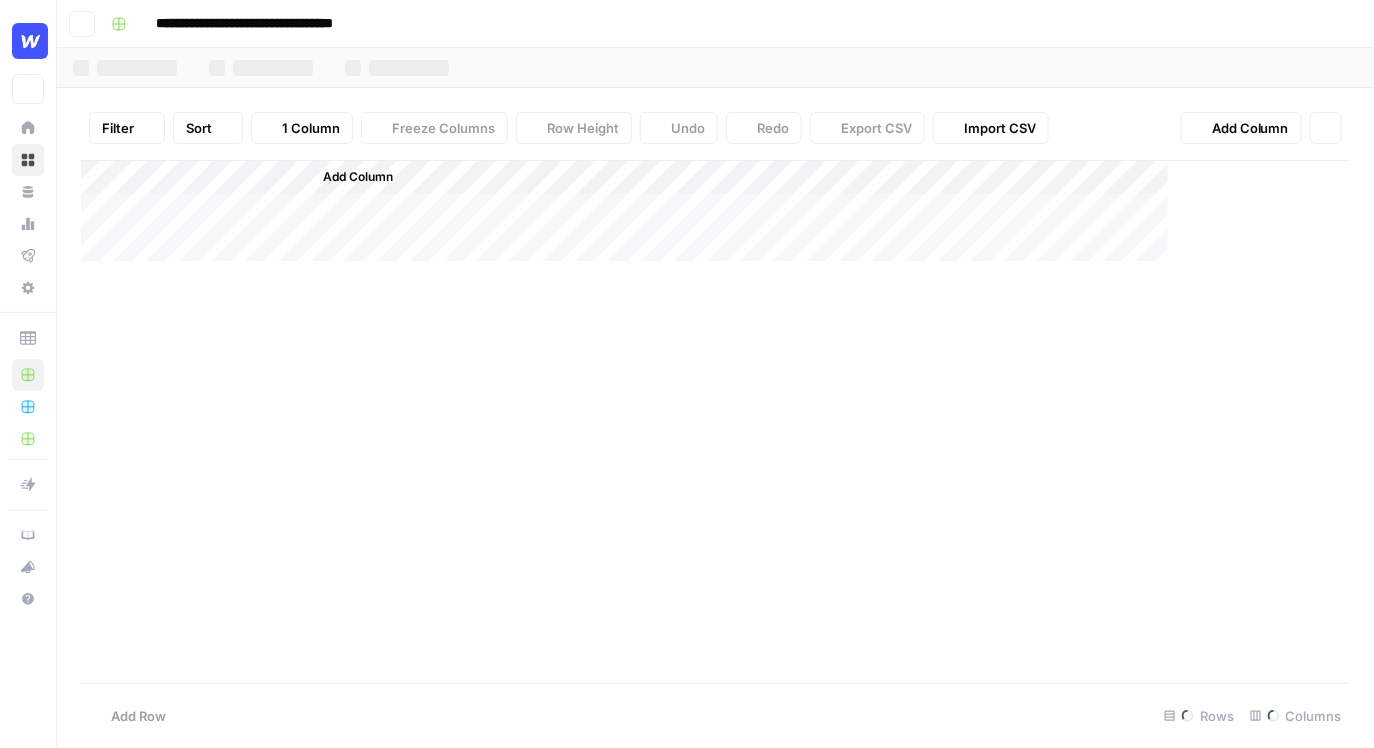 type on "**********" 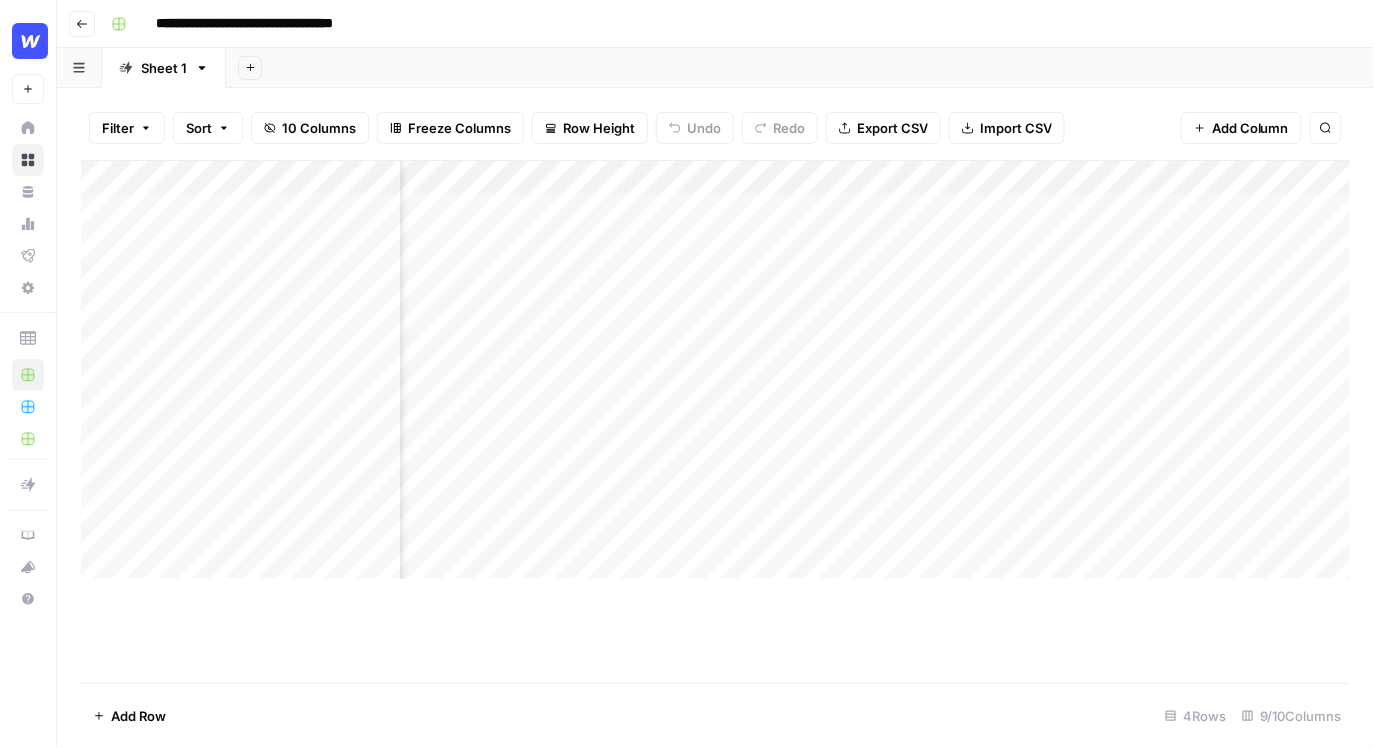 scroll, scrollTop: 0, scrollLeft: 1130, axis: horizontal 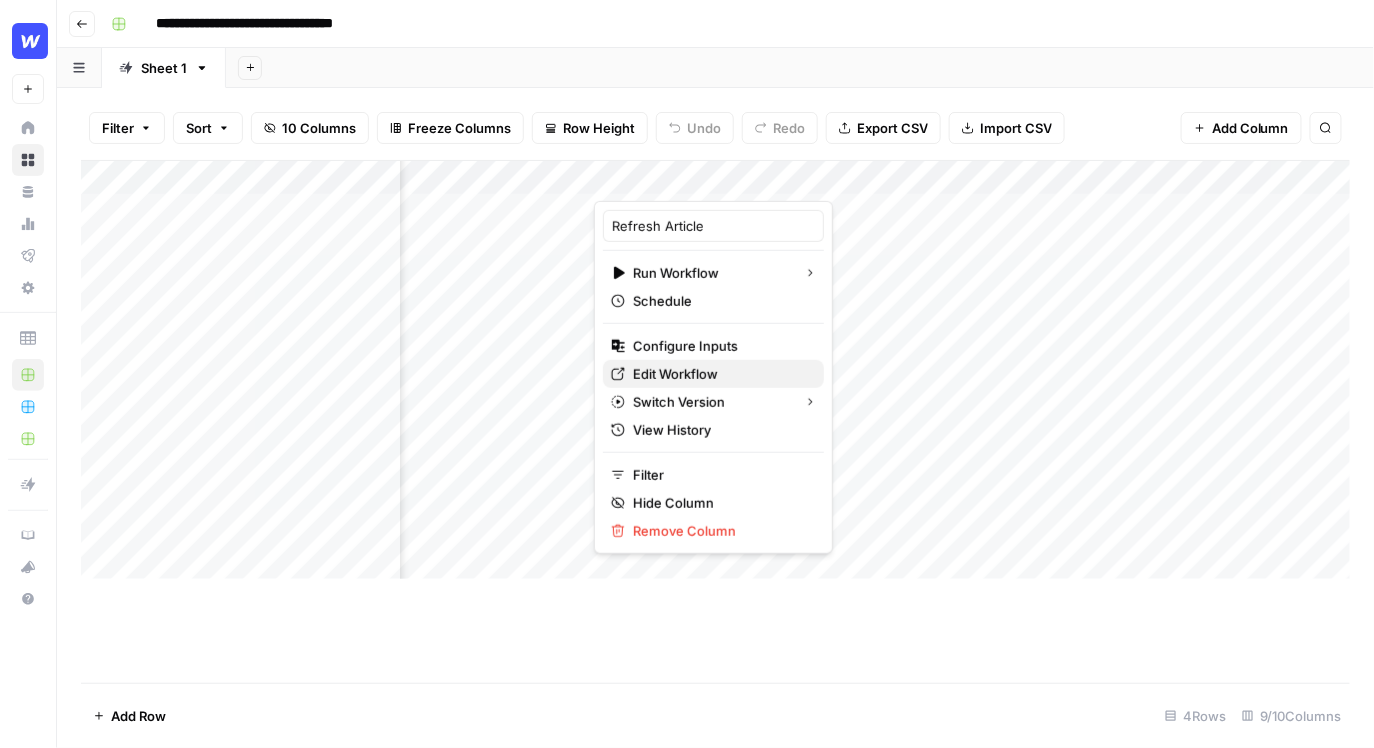 click on "Edit Workflow" at bounding box center (713, 374) 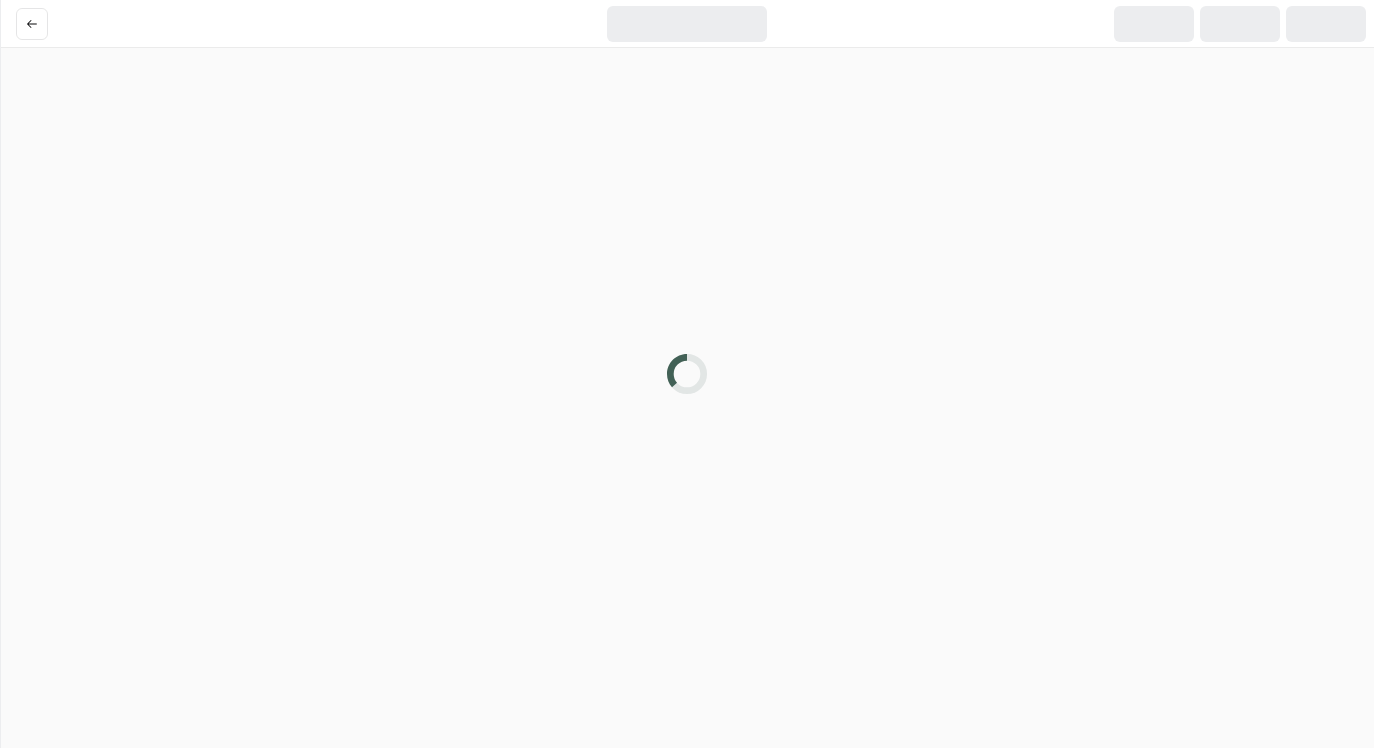 scroll, scrollTop: 0, scrollLeft: 0, axis: both 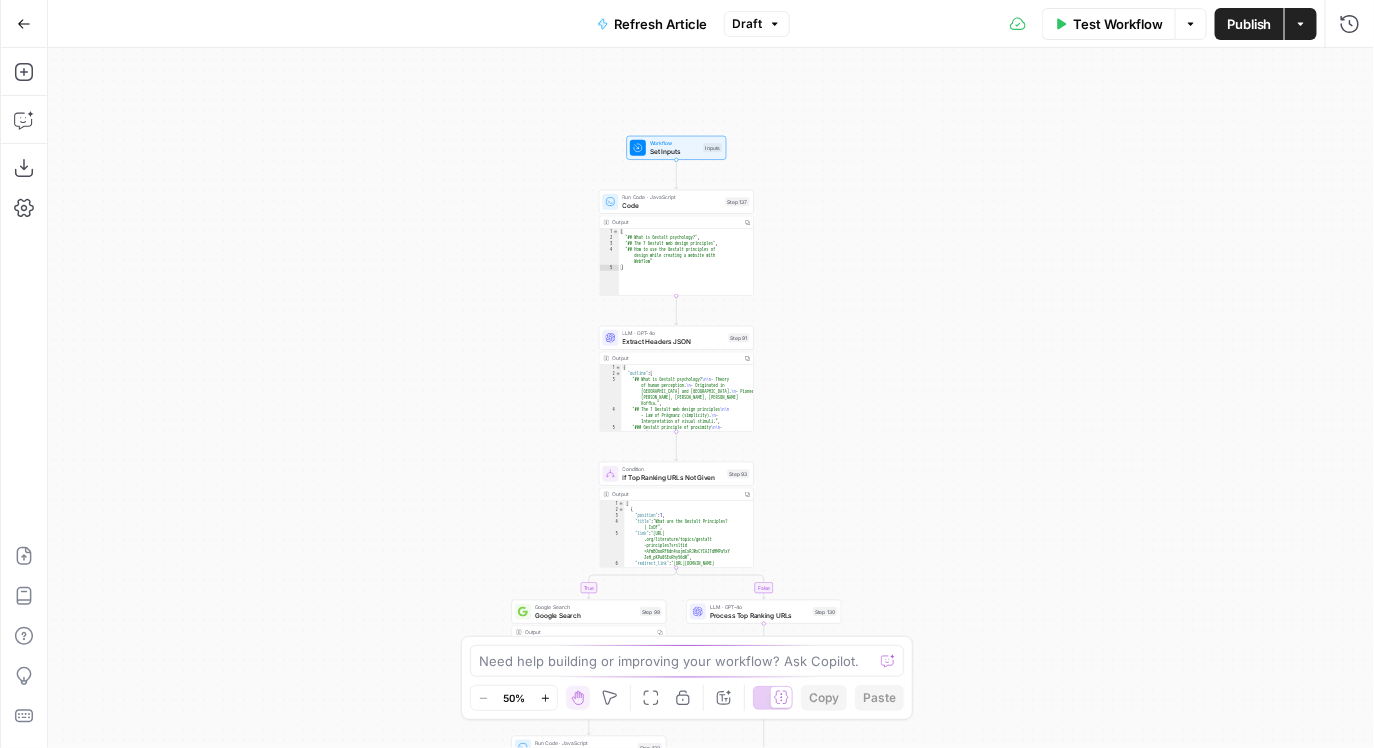 drag, startPoint x: 765, startPoint y: 291, endPoint x: 542, endPoint y: 160, distance: 258.631 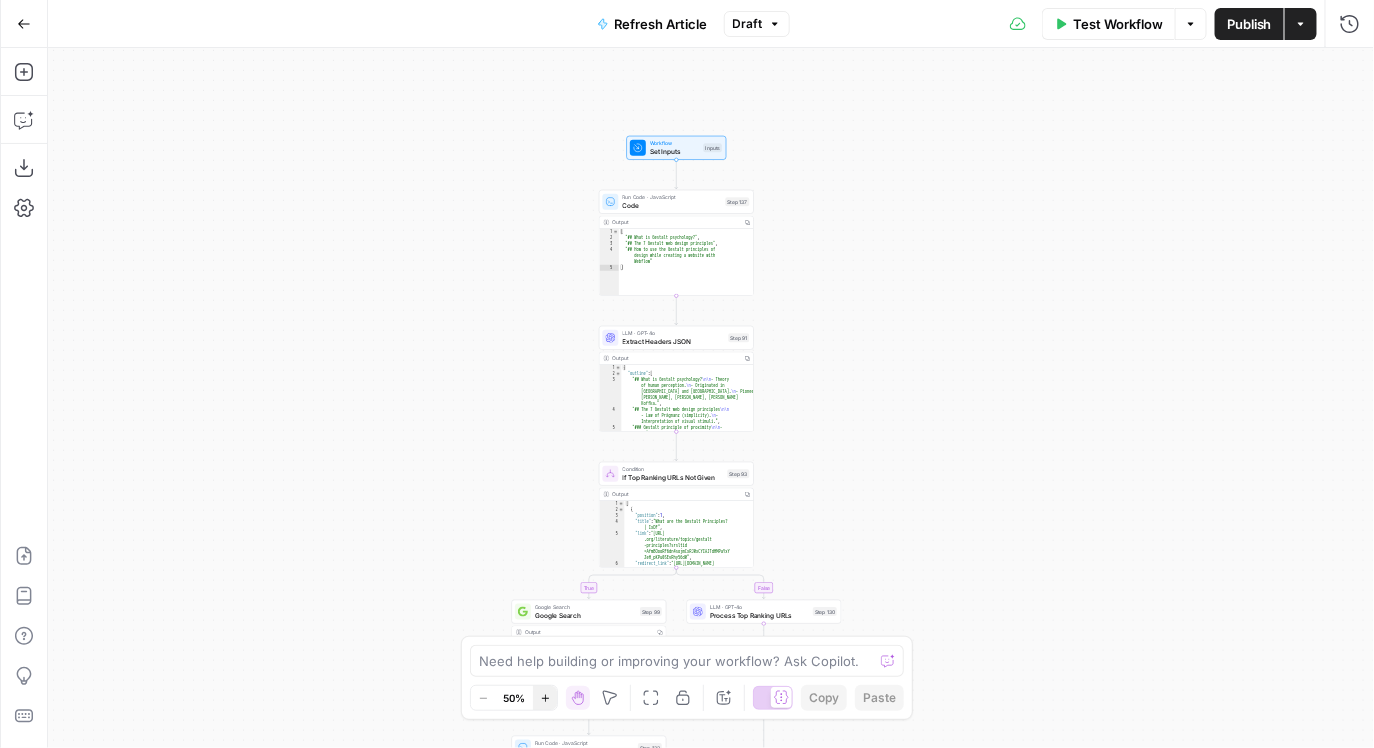 click on "Zoom In" at bounding box center [545, 698] 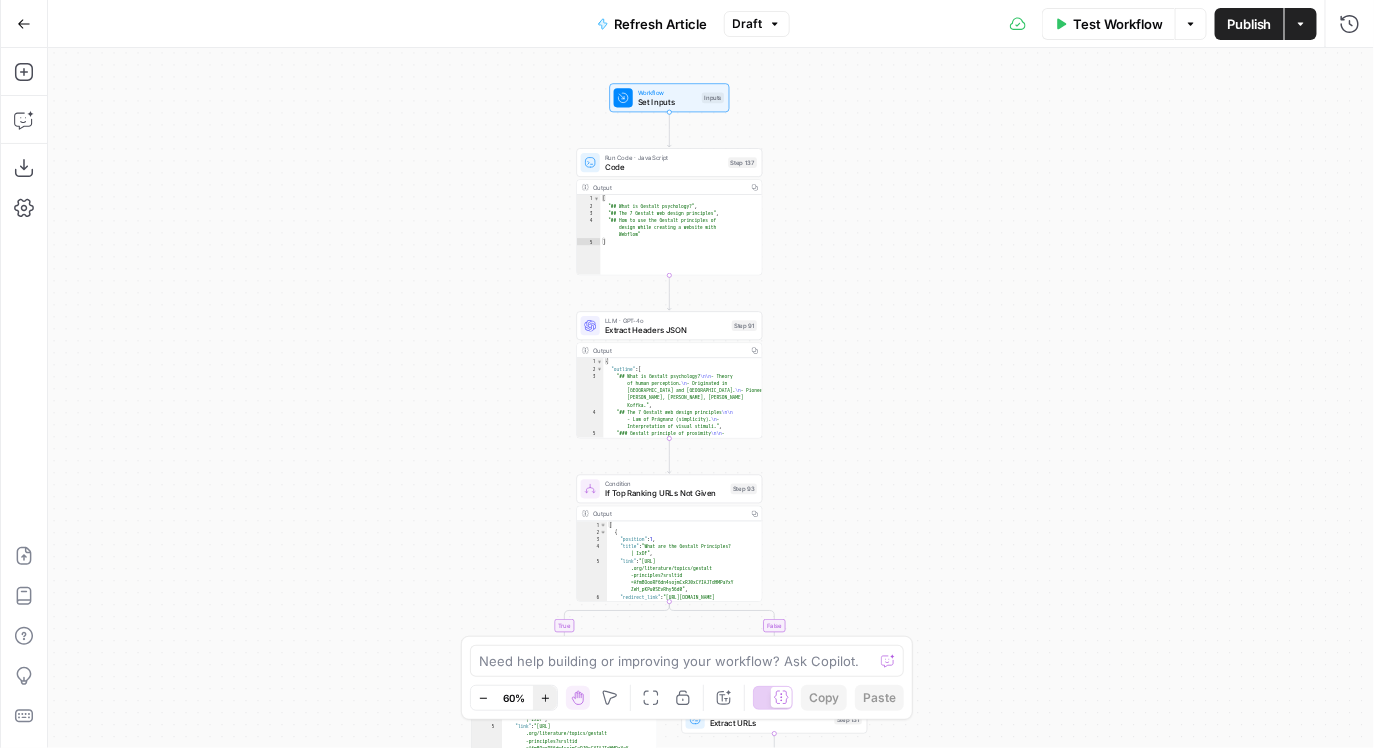 click on "Zoom In" at bounding box center (545, 698) 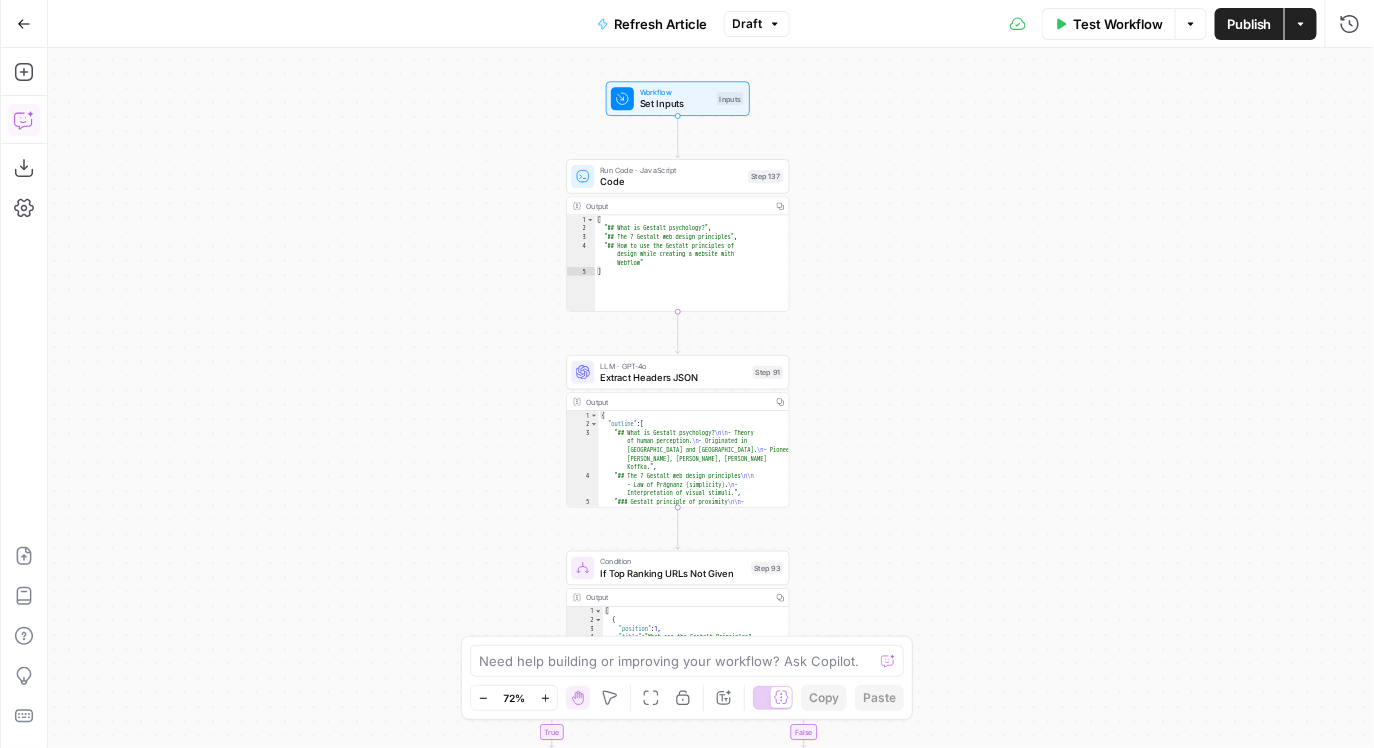 click 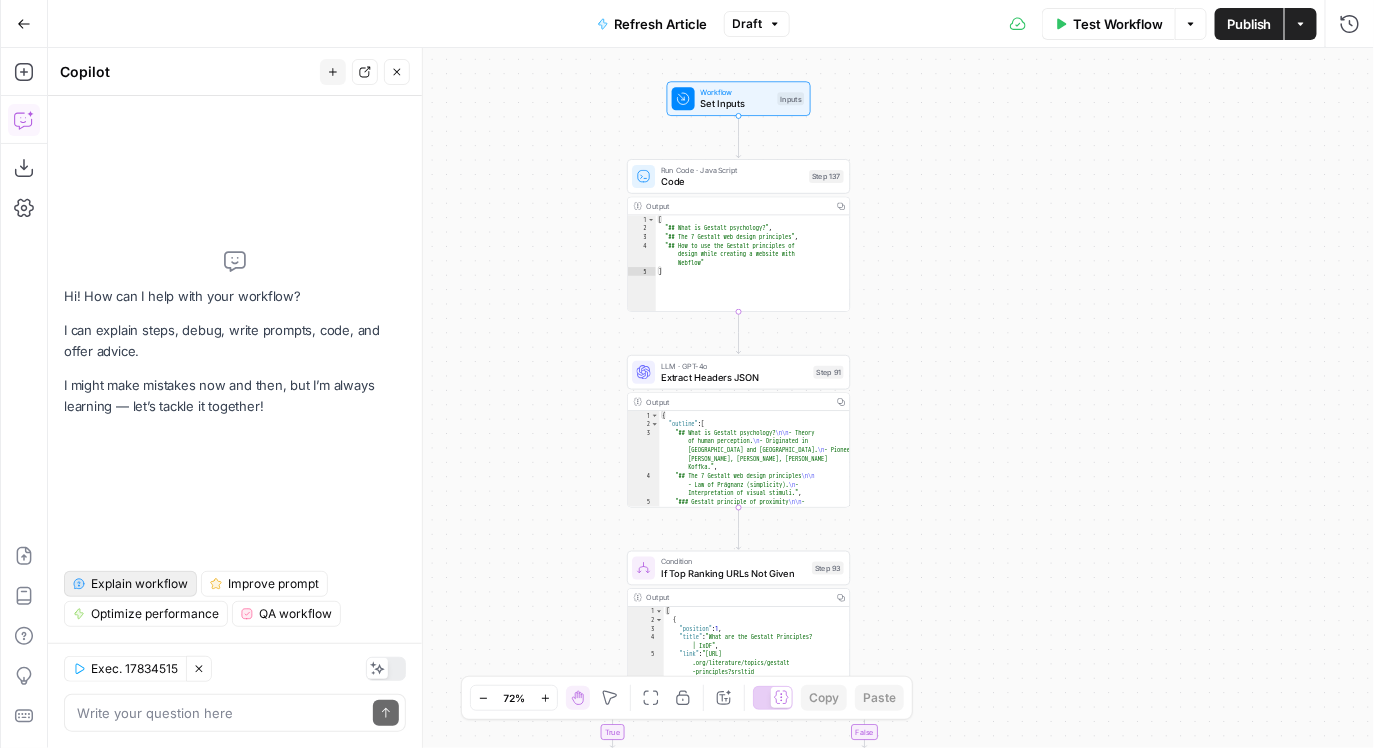 click on "Explain workflow" at bounding box center [139, 584] 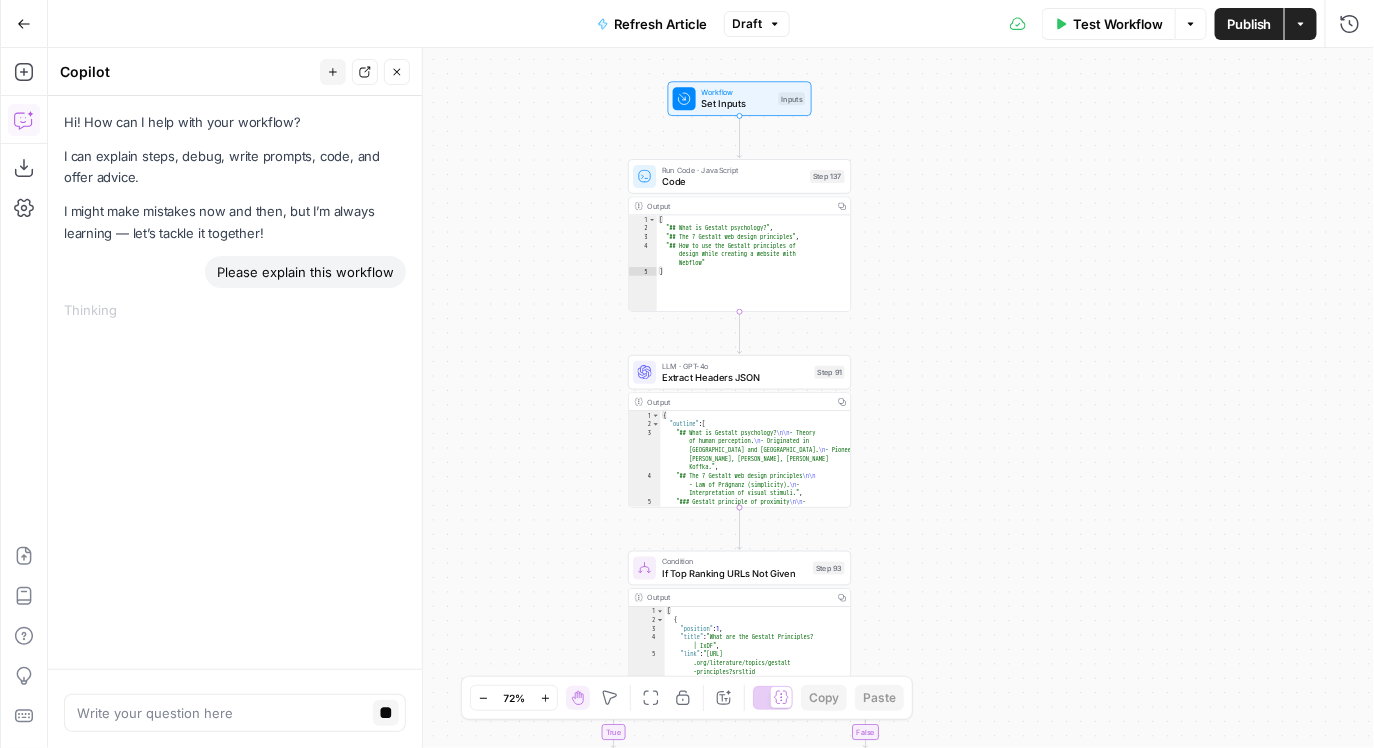 click on "true false true false true false Workflow Set Inputs Inputs Run Code · JavaScript Code Step 137 Output Copy 1 2 3 4 5 [    "## What is Gestalt psychology?" ,    "## The 7 Gestalt web design principles" ,    "## How to use the Gestalt principles of         design while creating a website with         Webflow" ]     XXXXXXXXXXXXXXXXXXXXXXXXXXXXXXXXXXXXXXXXXXXXXXXXXXXXXXXXXXXXXXXXXXXXXXXXXXXXXXXXXXXXXXXXXXXXXXXXXXXXXXXXXXXXXXXXXXXXXXXXXXXXXXXXXXXXXXXXXXXXXXXXXXXXXXXXXXXXXXXXXXXXXXXXXXXXXXXXXXXXXXXXXXXXXXXXXXXXXXXXXXXXXXXXXXXXXXXXXXXXXXXXXXXXXXXXXXXXXXXXXXXXXXXXXXXXXXXXXXXXXXXXXXXXXXXXXXXXXXXXXXXXXXXXXXXXXXXXXXXXXXXXXXXXXXXXXXXXXXXXXXXXXXXXXXXXXXXXXXXXXXXXXXXXXXXXXXXXXXXXXXXXXXXXXXXXXXXXXXXXXXXXXXXXXXXXXXXXXXXXXXXXXXXXXXXXXXXXXXXXXXXXXXXXXXXXXXXXXXXXXXXXXXXXXXXXXXXXXXXXXXXXXXXXXXXXXXXXXXXXXXXXXXXXXXXXXXXXXXXXXXXXXXXXXXXX LLM · GPT-4o Extract Headers JSON Step 91 Output Copy 1 2 3 4 5 {    "outline" :  [      "## What is Gestalt psychology? \n\n - Theory           of human perception. \n \n" at bounding box center (711, 398) 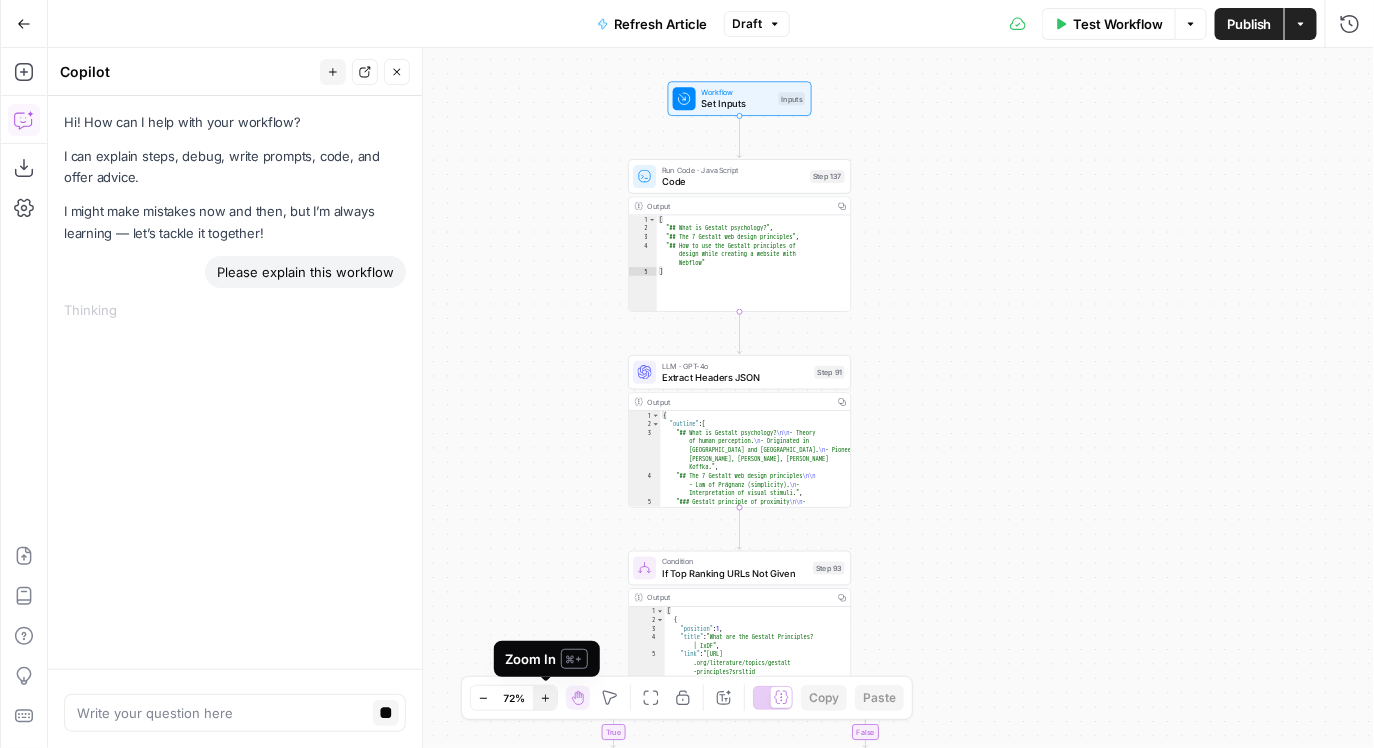 click 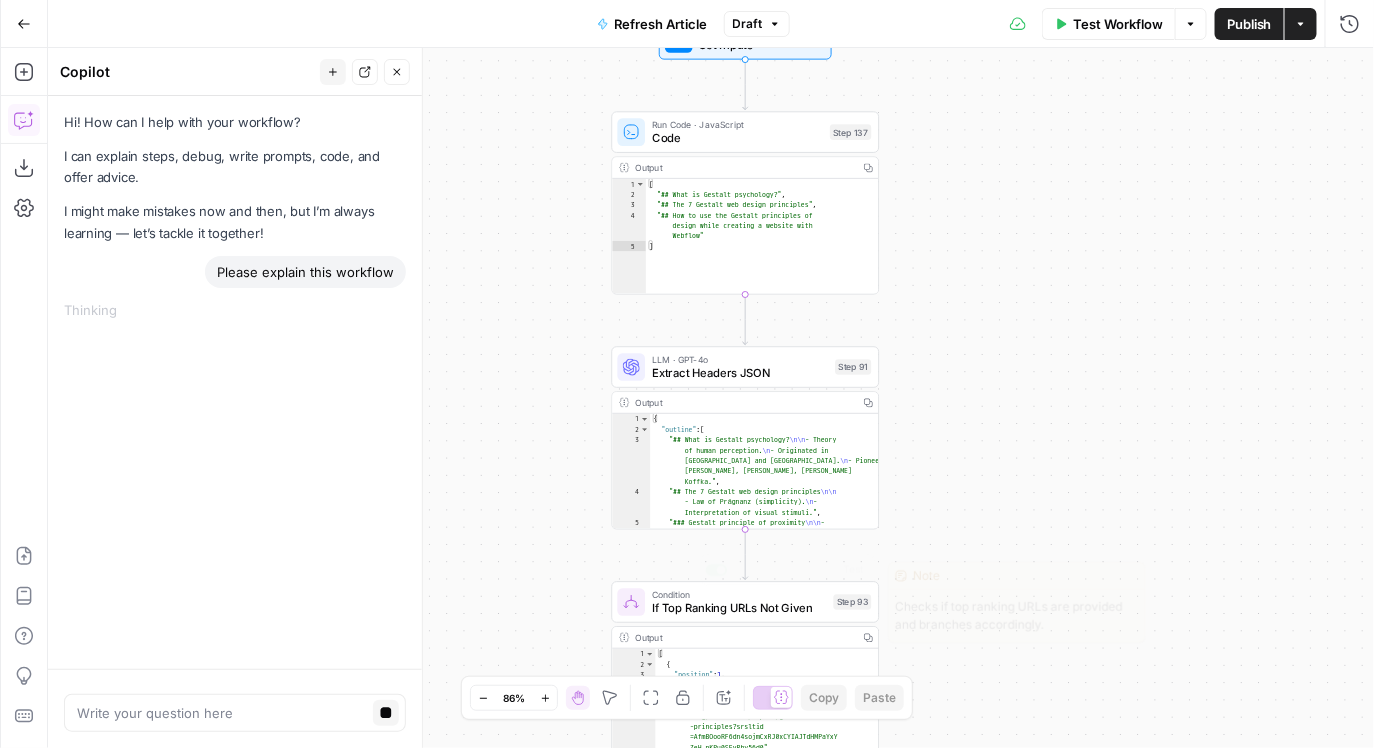 type 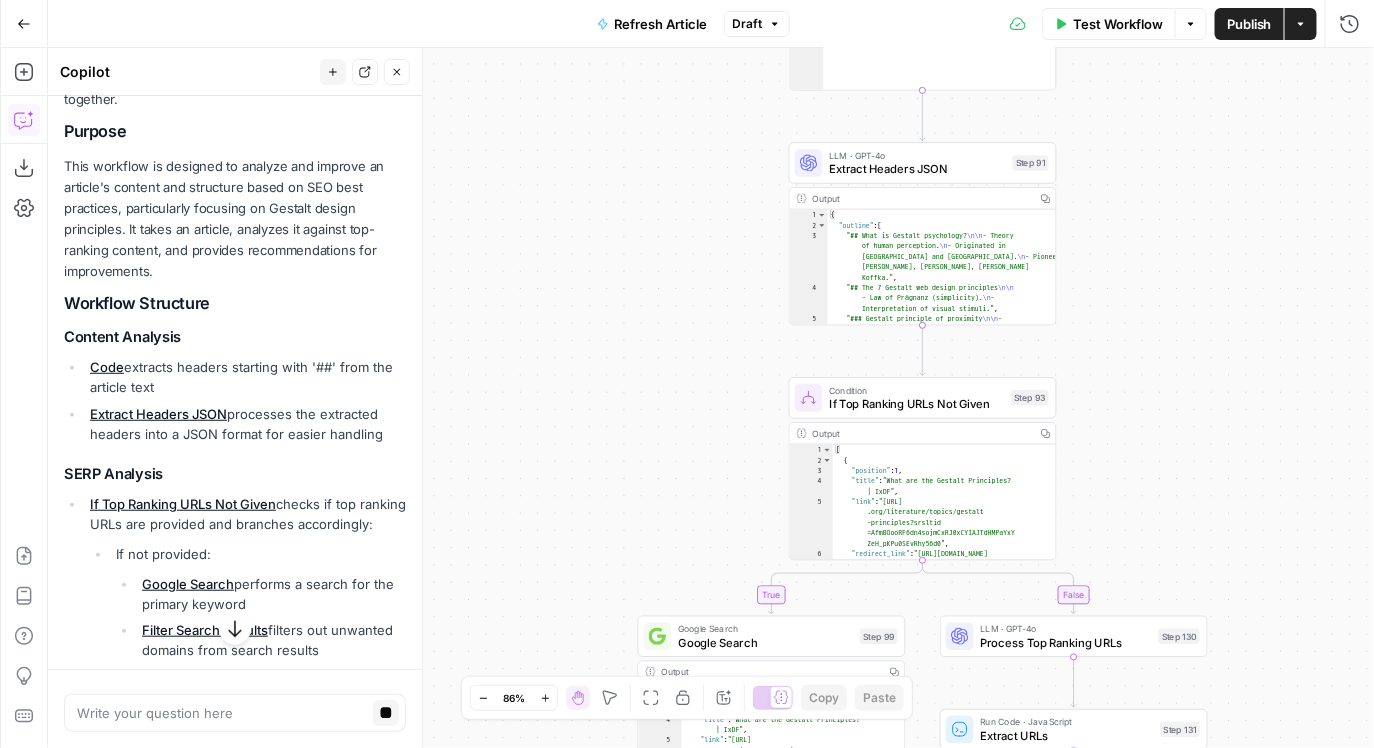 scroll, scrollTop: 242, scrollLeft: 0, axis: vertical 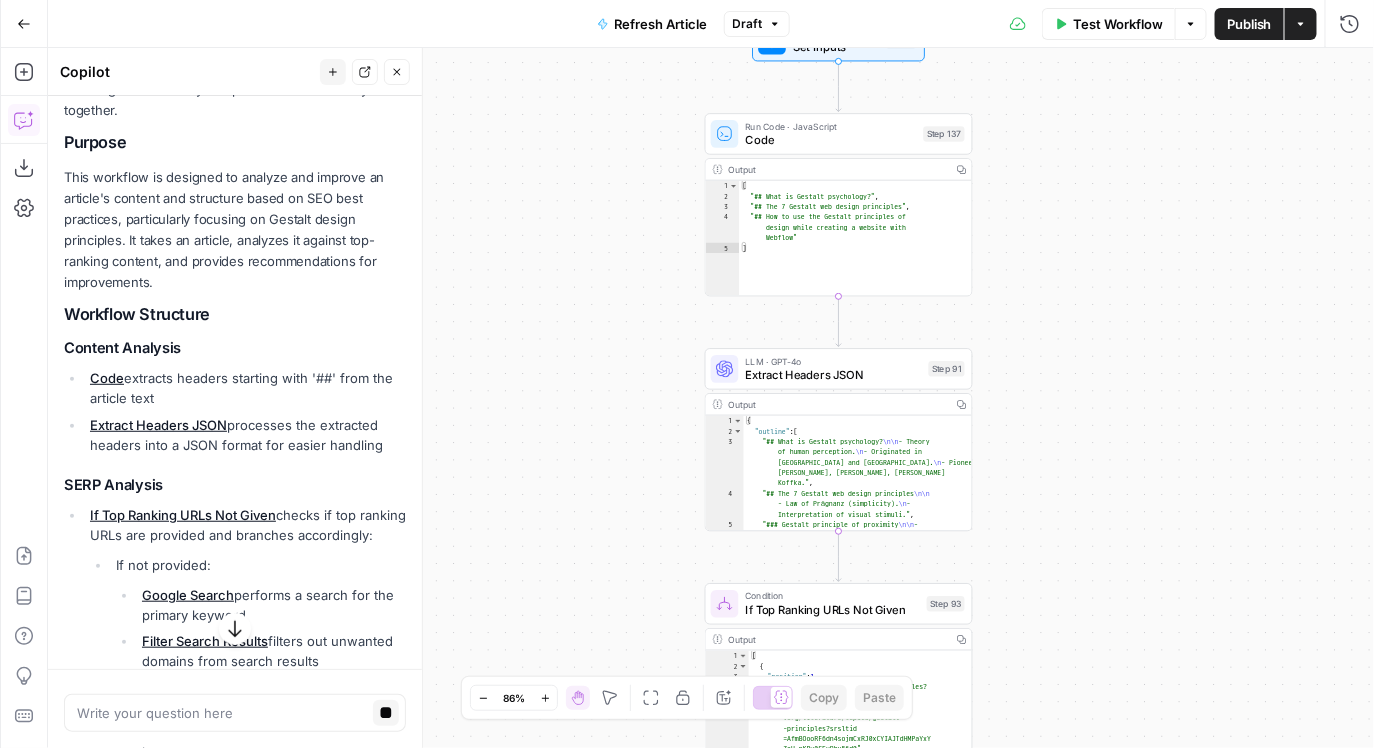 drag, startPoint x: 719, startPoint y: 251, endPoint x: 635, endPoint y: 457, distance: 222.46797 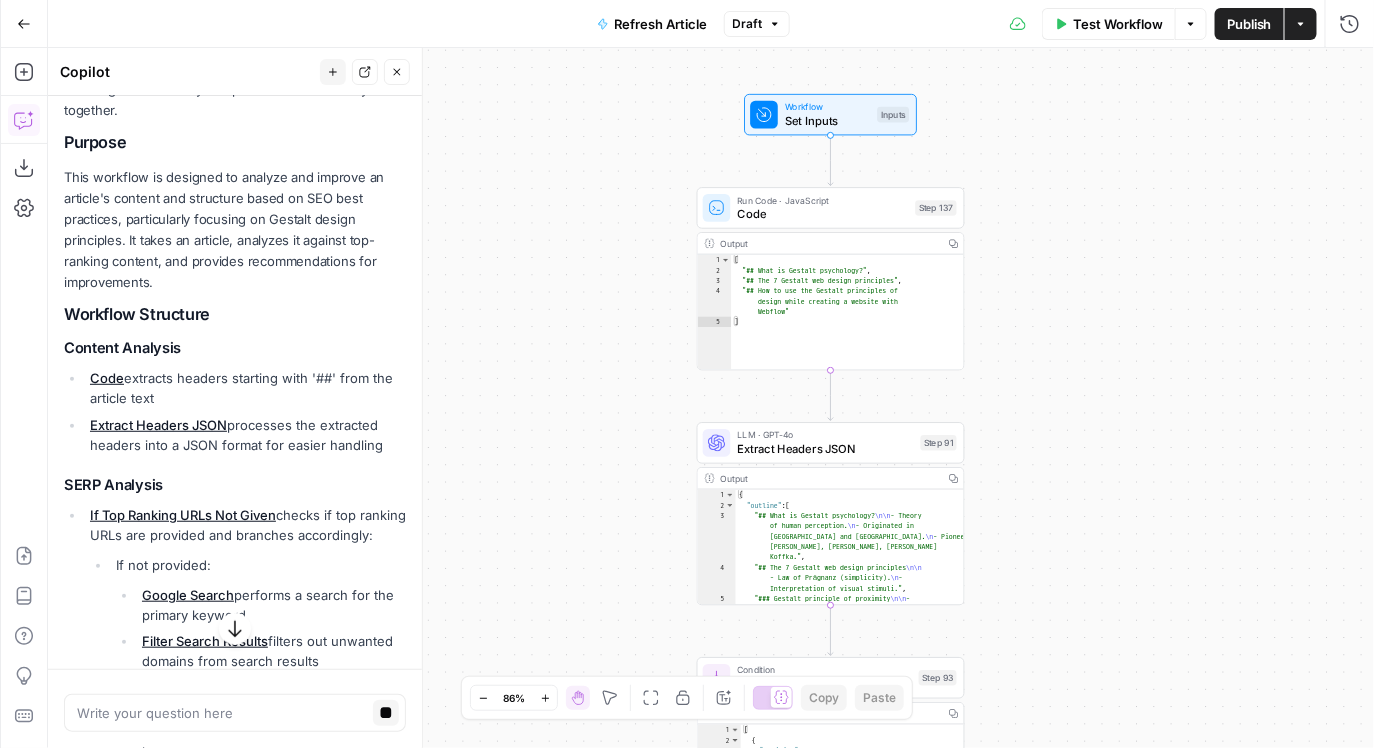 drag, startPoint x: 638, startPoint y: 457, endPoint x: 630, endPoint y: 531, distance: 74.431175 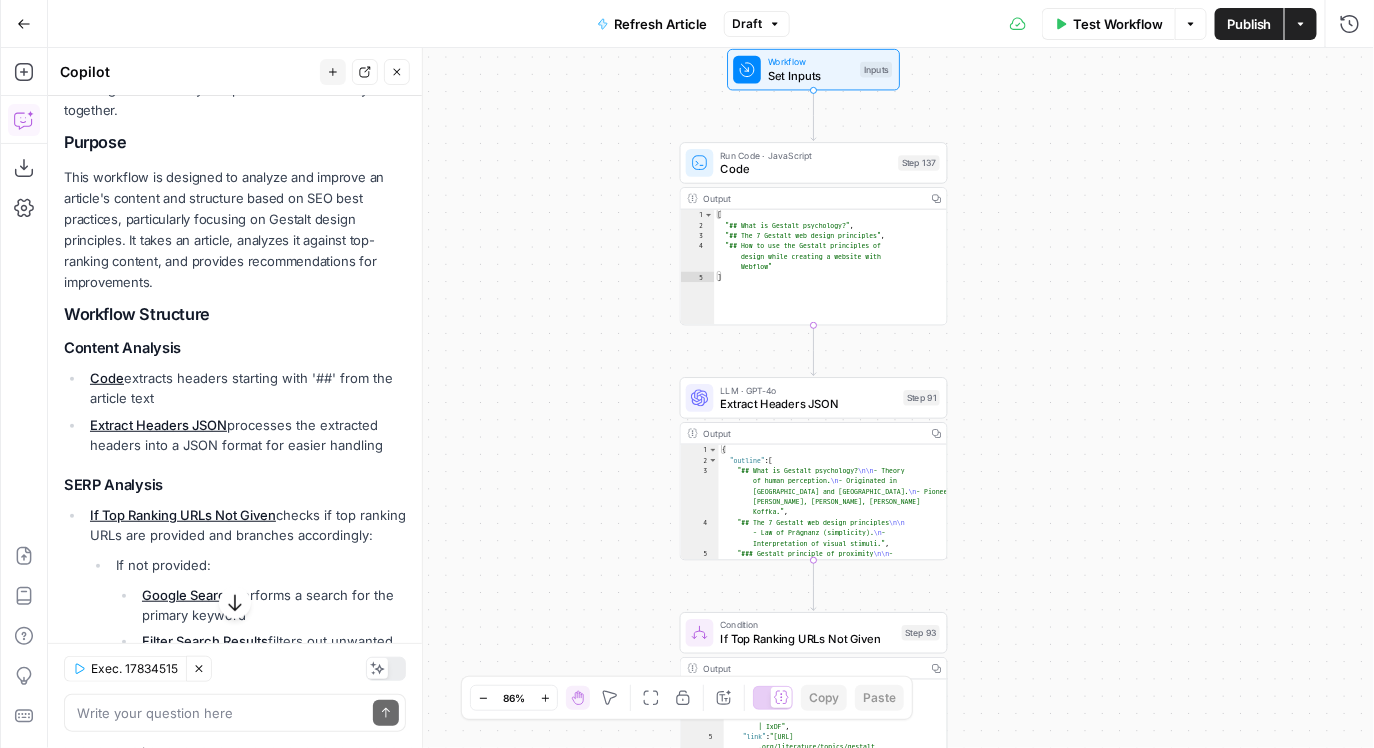 drag, startPoint x: 677, startPoint y: 361, endPoint x: 601, endPoint y: 74, distance: 296.89224 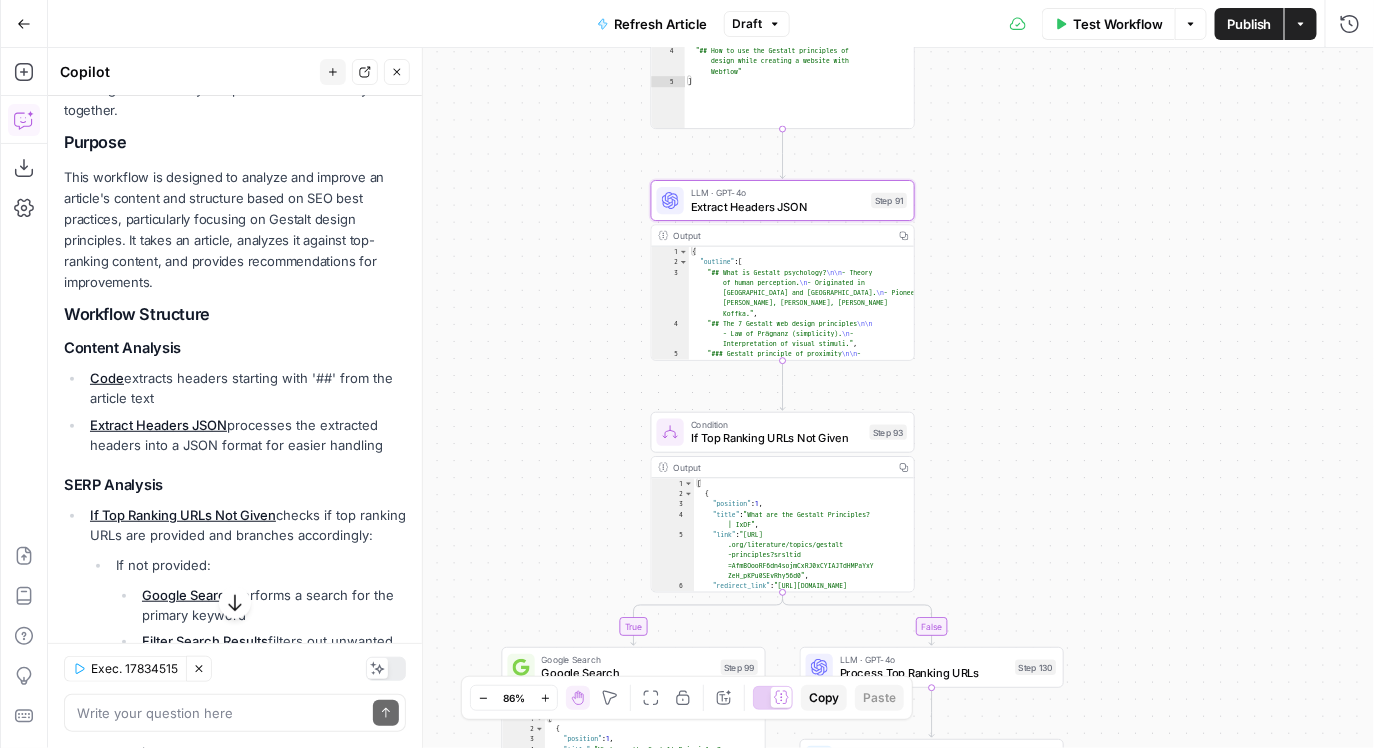 click on "Extract Headers JSON" at bounding box center [158, 425] 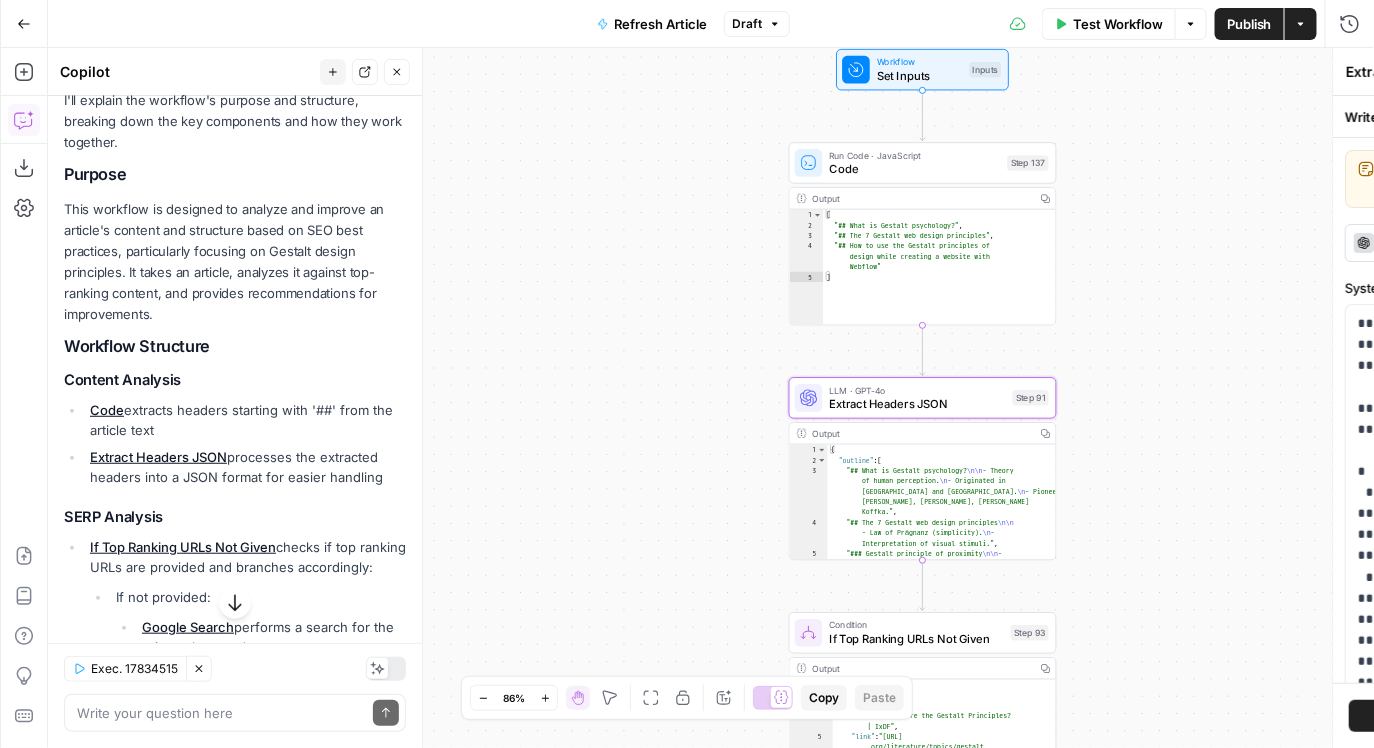 scroll, scrollTop: 274, scrollLeft: 0, axis: vertical 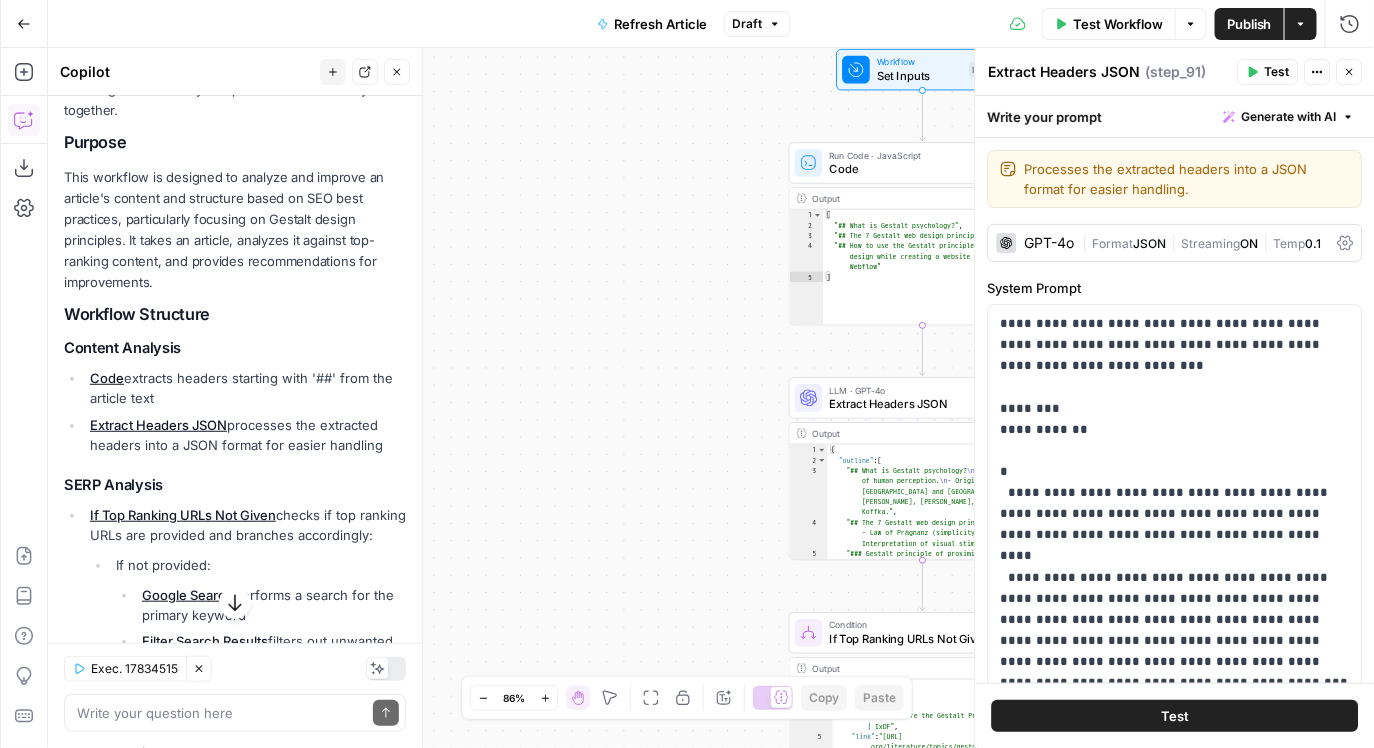 click on "GPT-4o" at bounding box center (1050, 243) 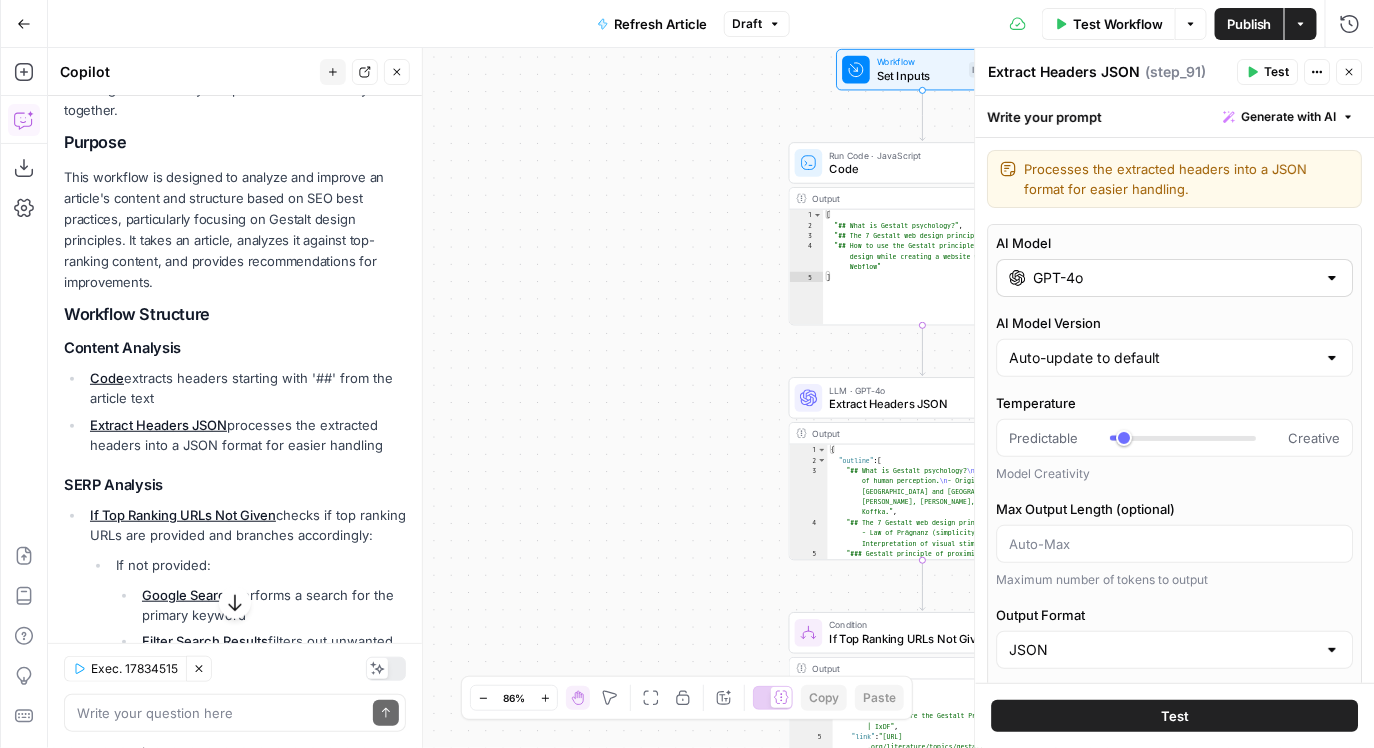 click on "GPT-4o" at bounding box center [1175, 278] 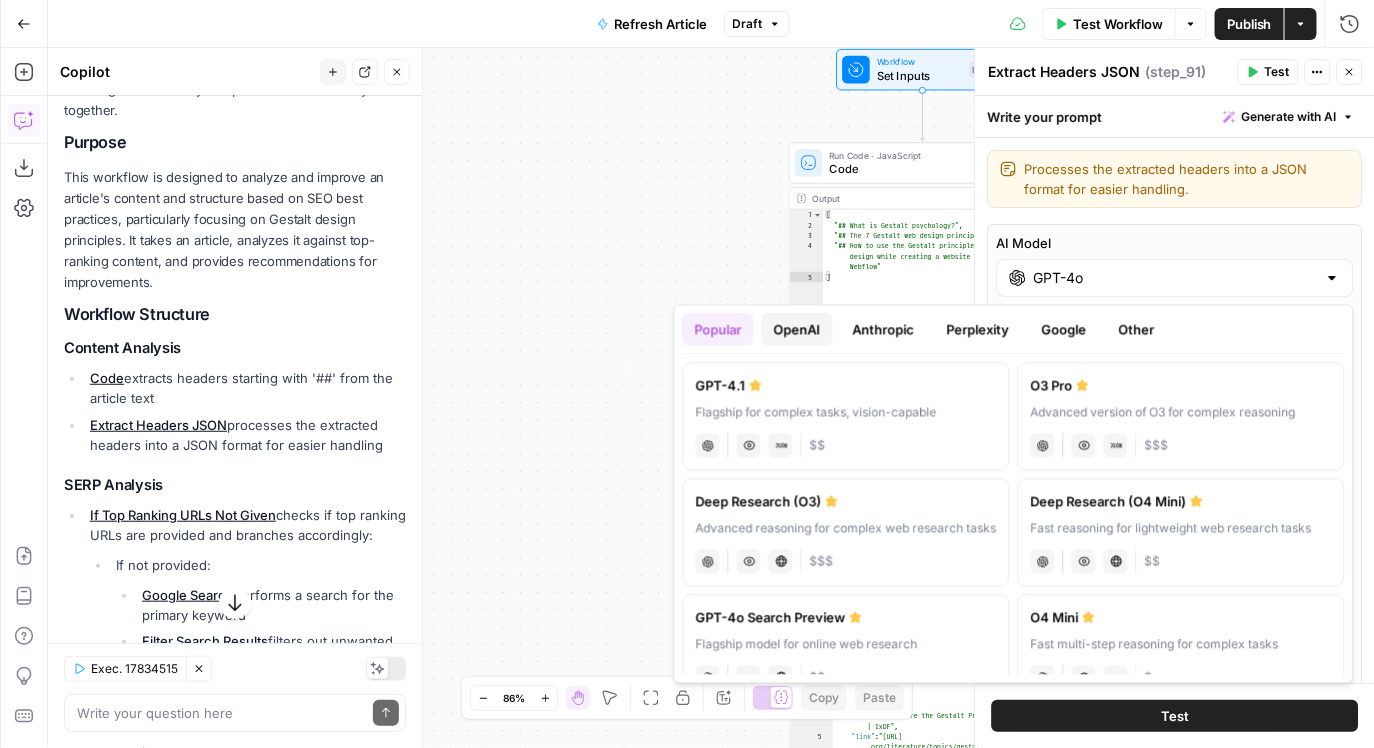 click on "OpenAI" at bounding box center (797, 330) 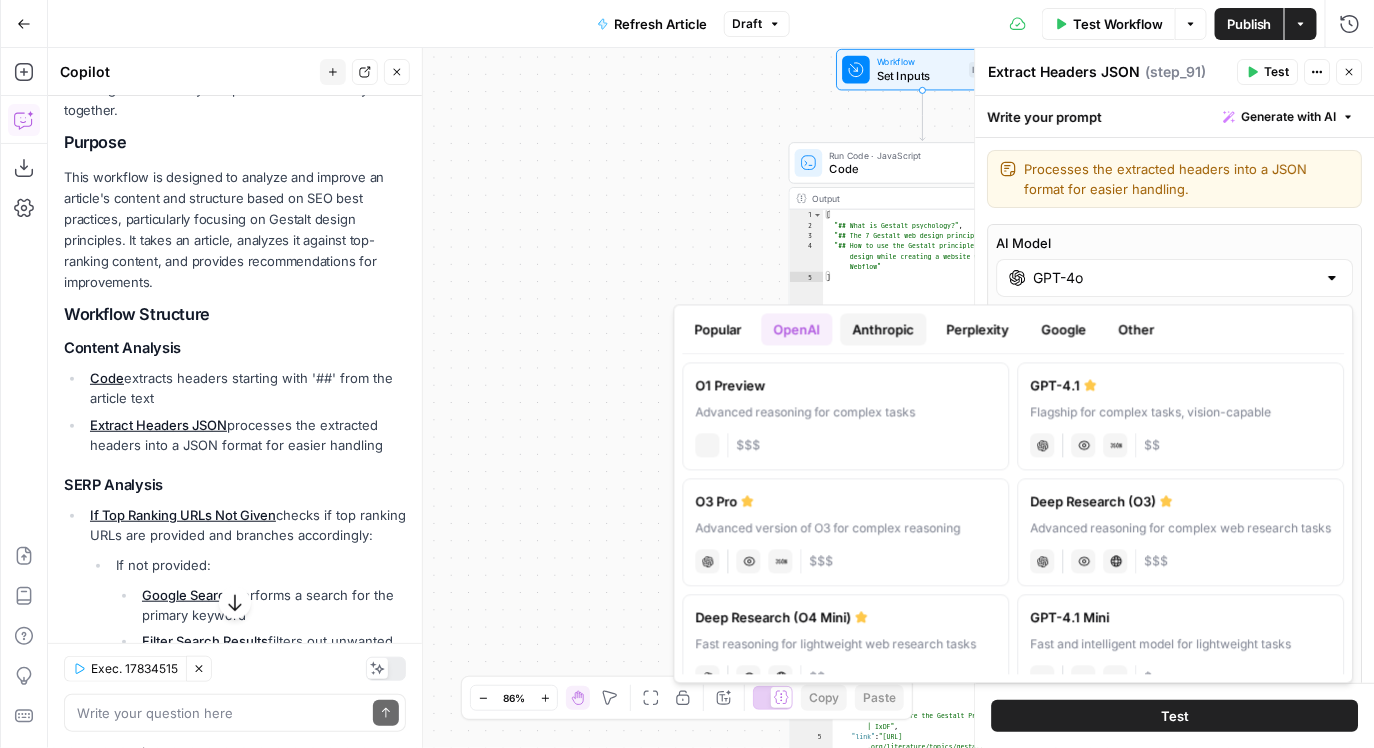 click on "Anthropic" at bounding box center (884, 330) 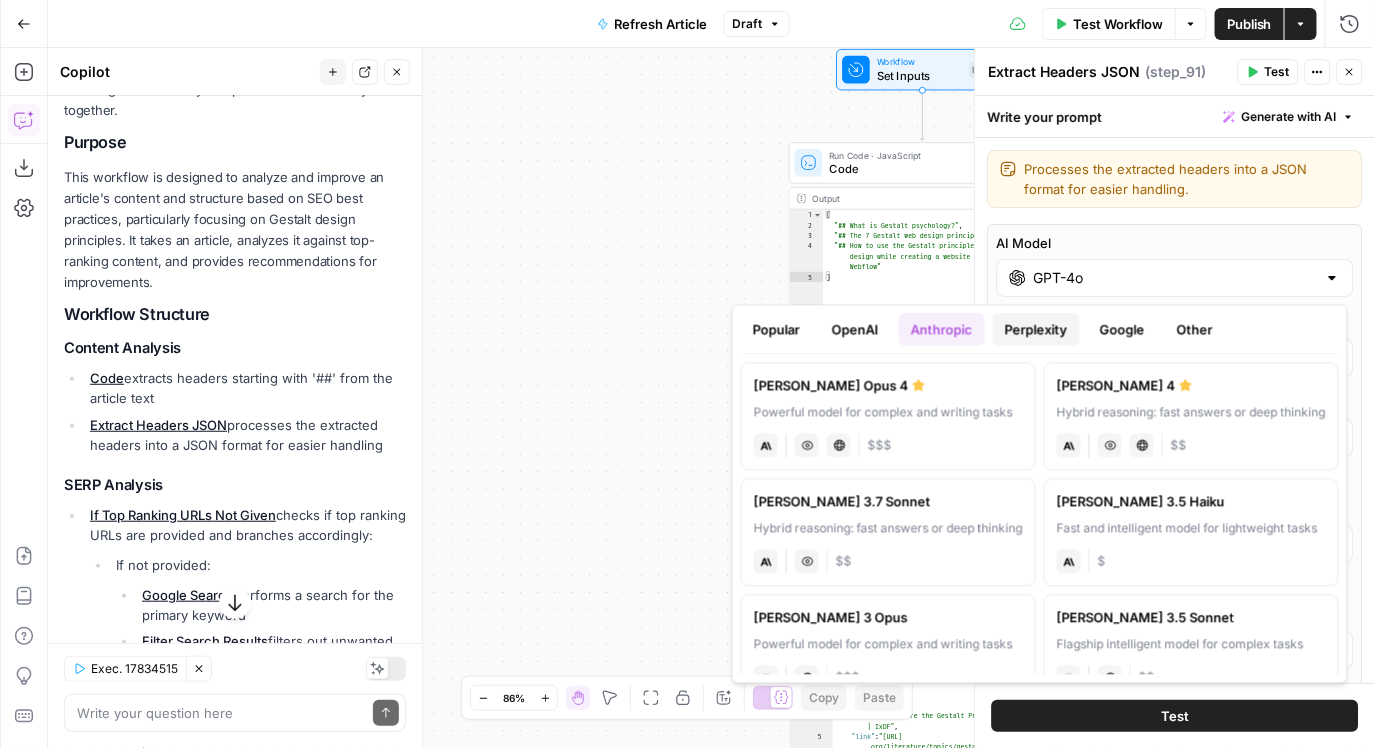 click on "Perplexity" at bounding box center (1036, 330) 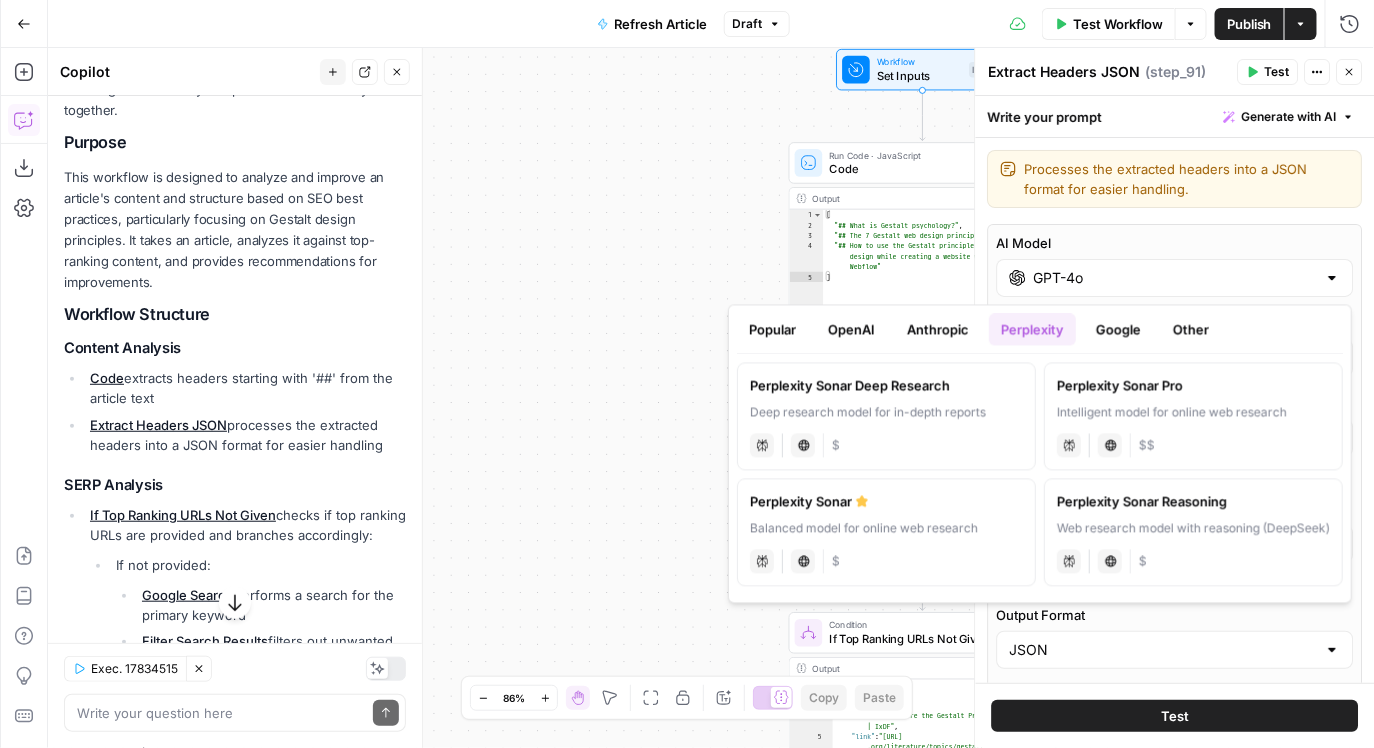 click on "true false true false true false Workflow Set Inputs Inputs Run Code · JavaScript Code Step 137 Output Copy 1 2 3 4 5 [    "## What is Gestalt psychology?" ,    "## The 7 Gestalt web design principles" ,    "## How to use the Gestalt principles of         design while creating a website with         Webflow" ]     XXXXXXXXXXXXXXXXXXXXXXXXXXXXXXXXXXXXXXXXXXXXXXXXXXXXXXXXXXXXXXXXXXXXXXXXXXXXXXXXXXXXXXXXXXXXXXXXXXXXXXXXXXXXXXXXXXXXXXXXXXXXXXXXXXXXXXXXXXXXXXXXXXXXXXXXXXXXXXXXXXXXXXXXXXXXXXXXXXXXXXXXXXXXXXXXXXXXXXXXXXXXXXXXXXXXXXXXXXXXXXXXXXXXXXXXXXXXXXXXXXXXXXXXXXXXXXXXXXXXXXXXXXXXXXXXXXXXXXXXXXXXXXXXXXXXXXXXXXXXXXXXXXXXXXXXXXXXXXXXXXXXXXXXXXXXXXXXXXXXXXXXXXXXXXXXXXXXXXXXXXXXXXXXXXXXXXXXXXXXXXXXXXXXXXXXXXXXXXXXXXXXXXXXXXXXXXXXXXXXXXXXXXXXXXXXXXXXXXXXXXXXXXXXXXXXXXXXXXXXXXXXXXXXXXXXXXXXXXXXXXXXXXXXXXXXXXXXXXXXXXXXXXXXXXXX LLM · GPT-4o Extract Headers JSON Step 91 Output Copy 1 2 3 4 5 {    "outline" :  [      "## What is Gestalt psychology? \n\n - Theory           of human perception. \n \n" at bounding box center (711, 398) 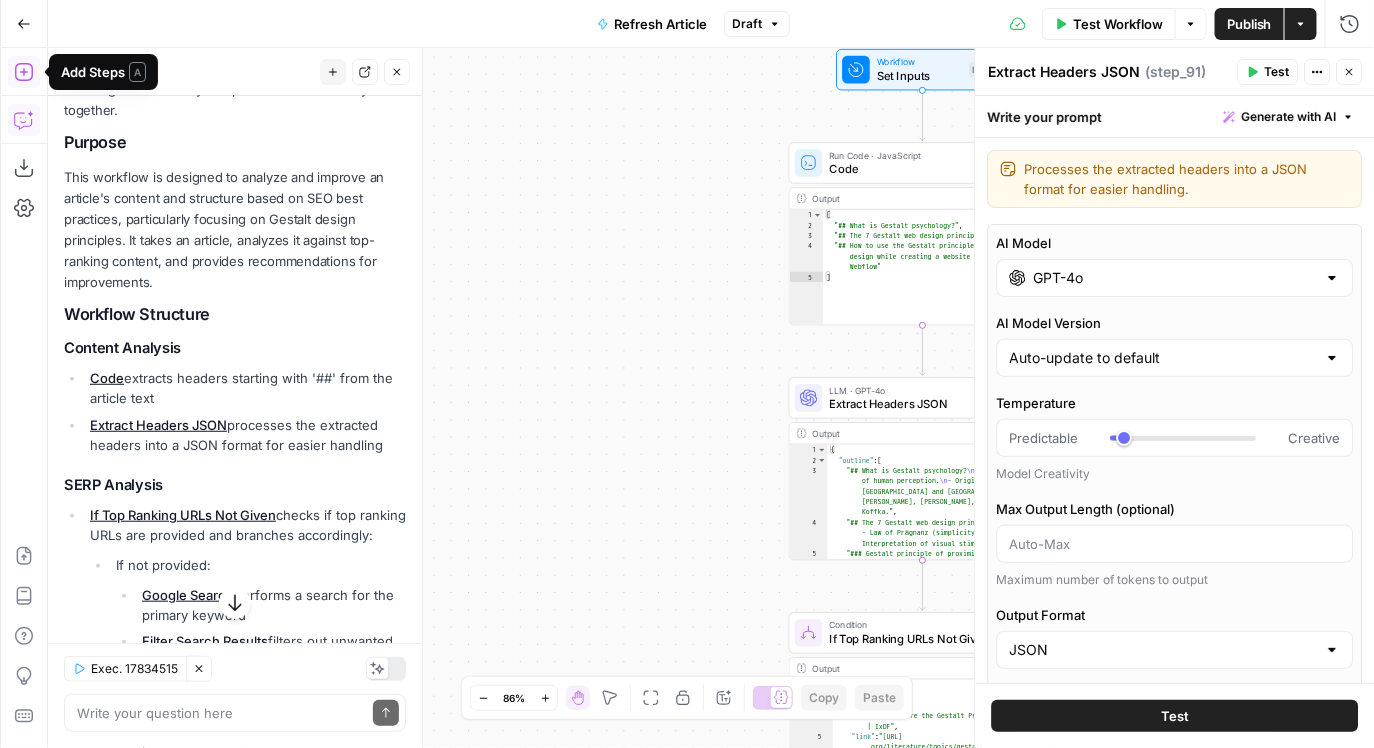 click 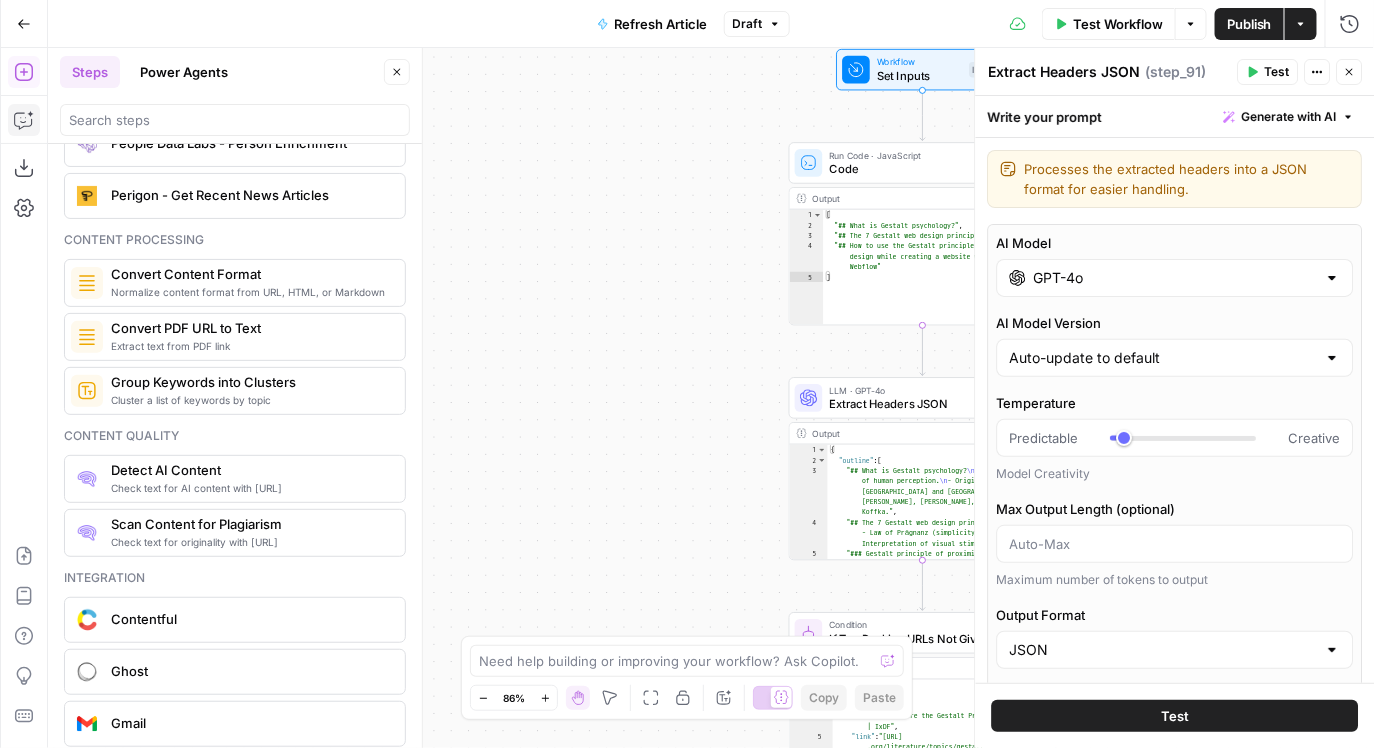 scroll, scrollTop: 3124, scrollLeft: 0, axis: vertical 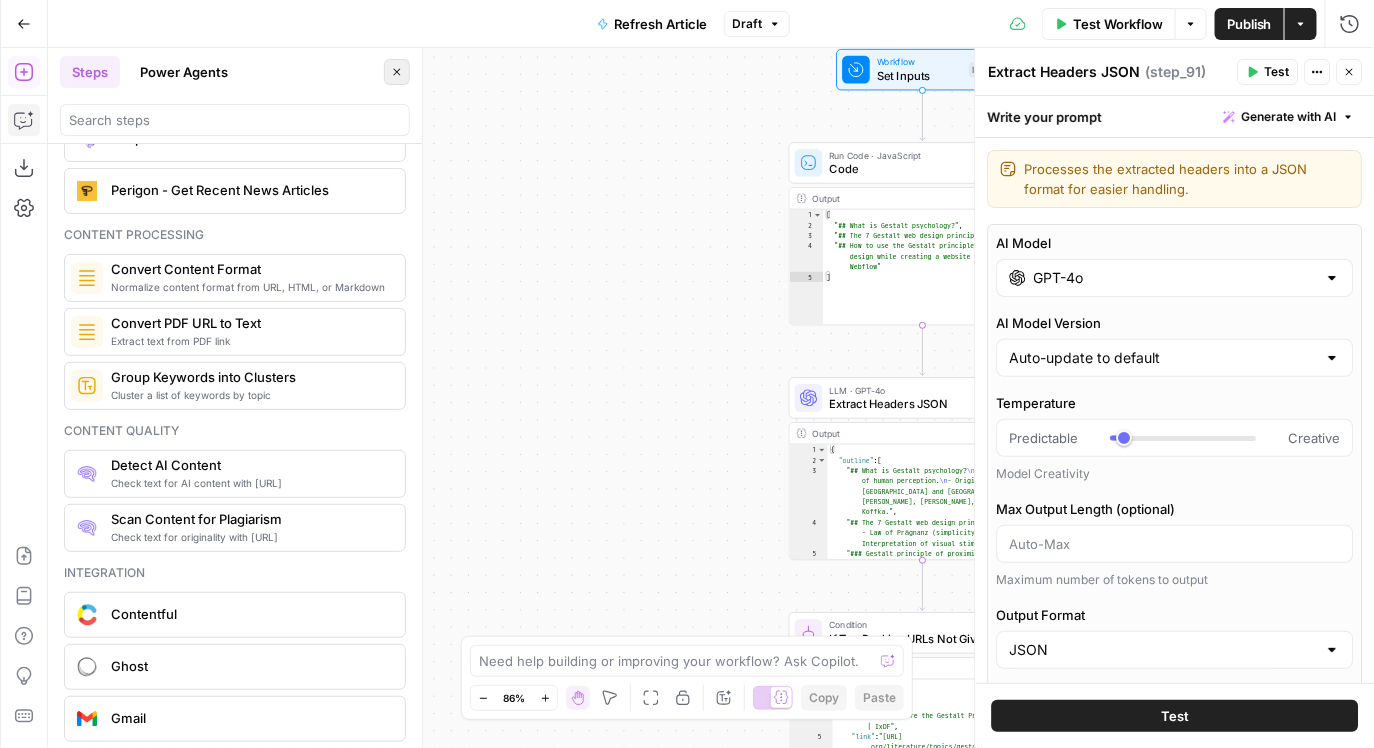 click 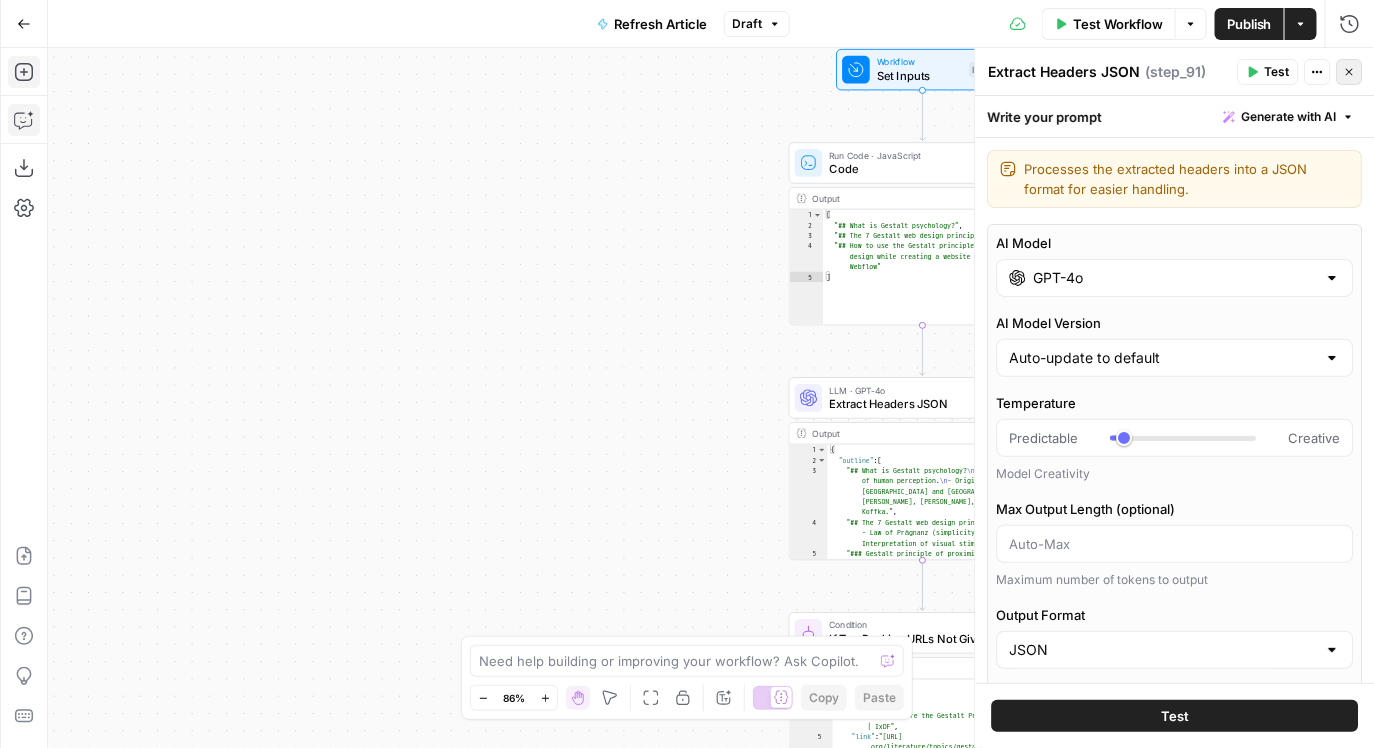 click 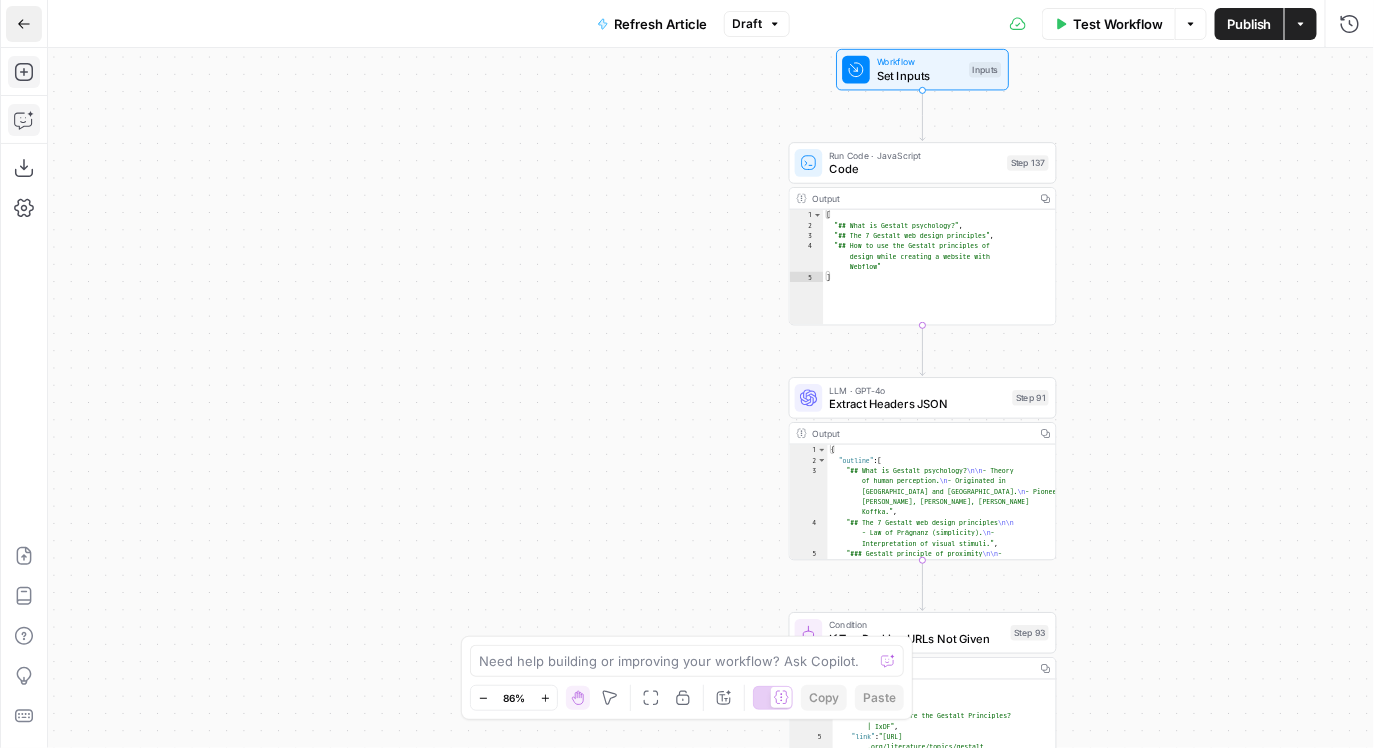 click 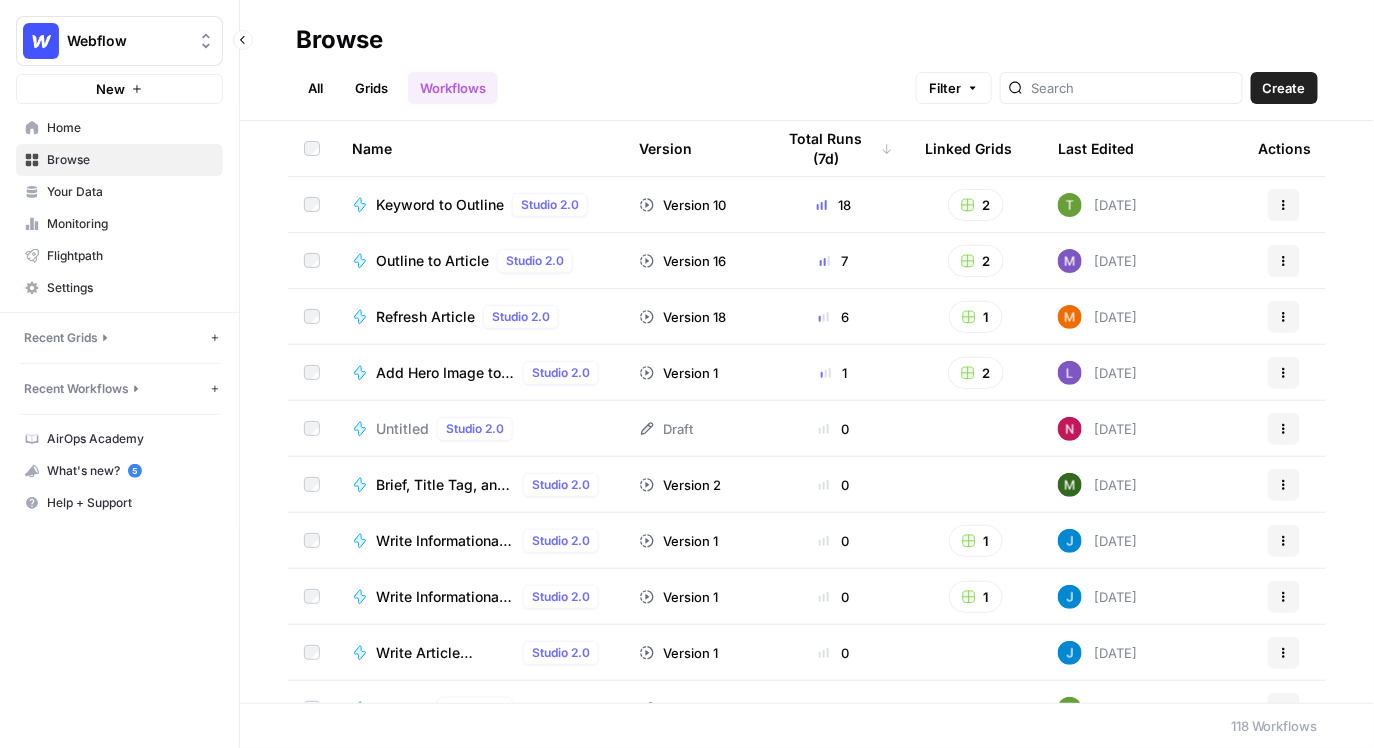click on "Recent Grids" at bounding box center (115, 338) 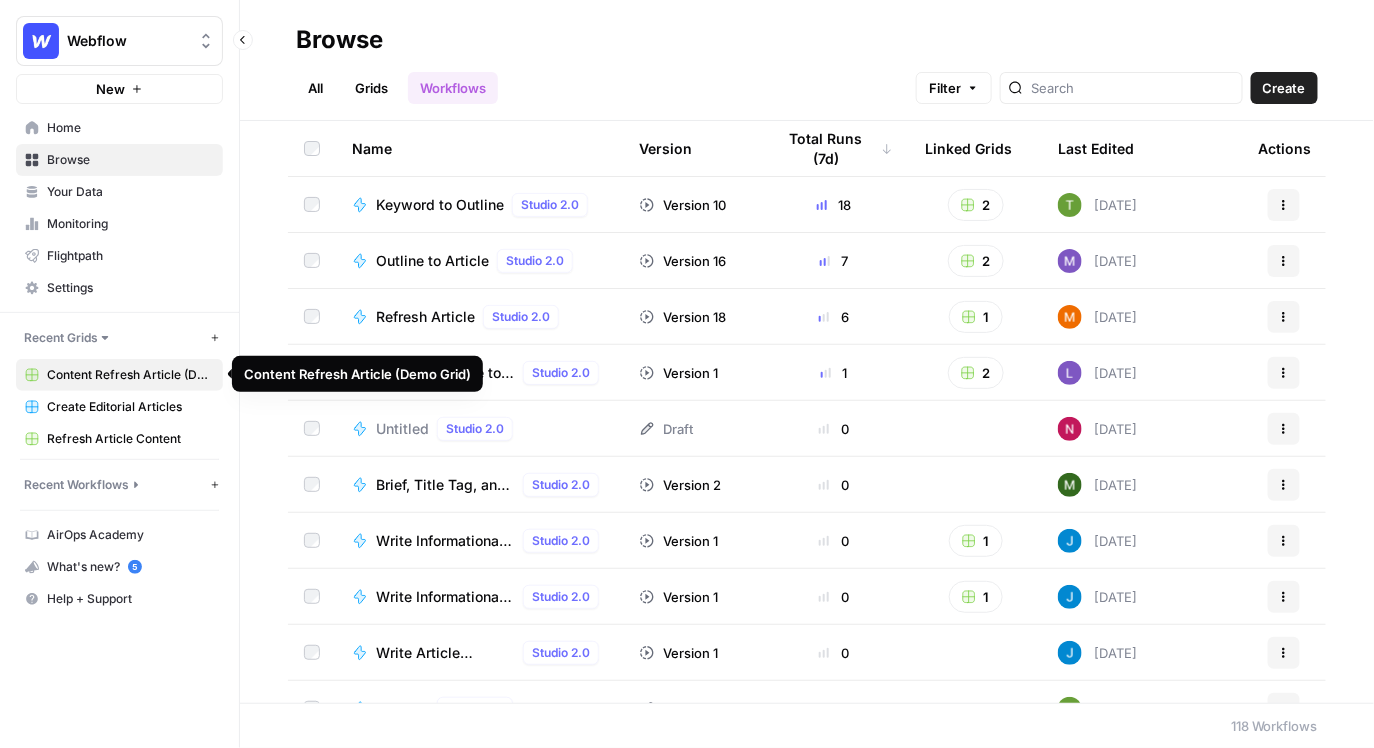 click on "Content Refresh Article (Demo Grid)" at bounding box center [130, 375] 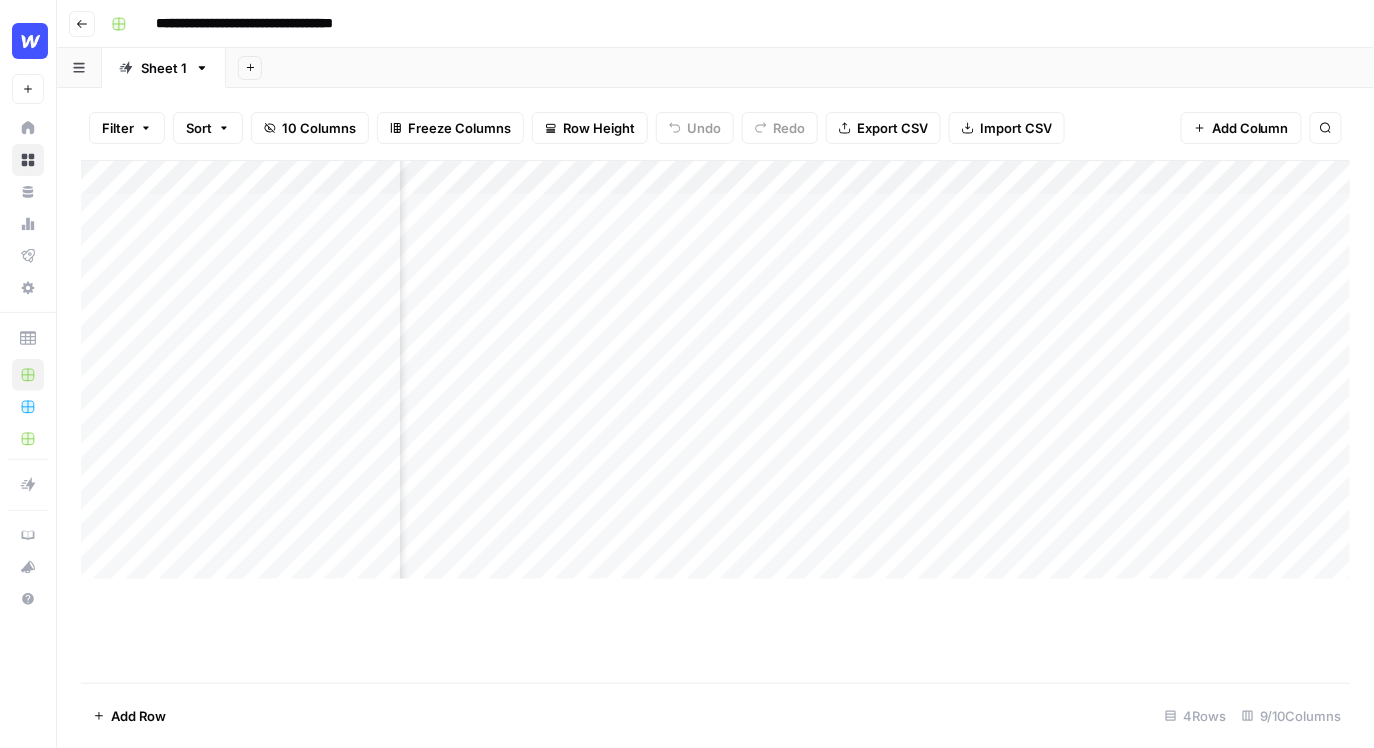 scroll, scrollTop: 0, scrollLeft: 516, axis: horizontal 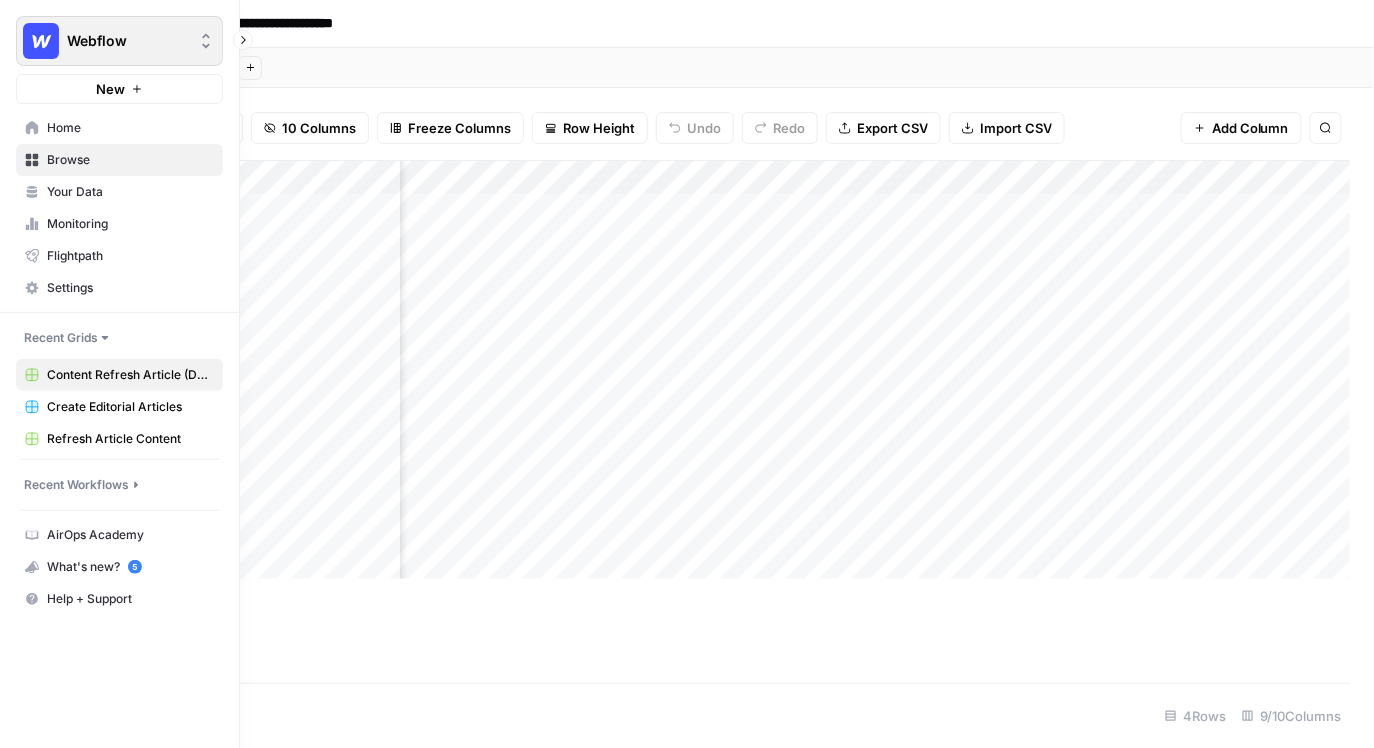 click on "Webflow" at bounding box center (127, 41) 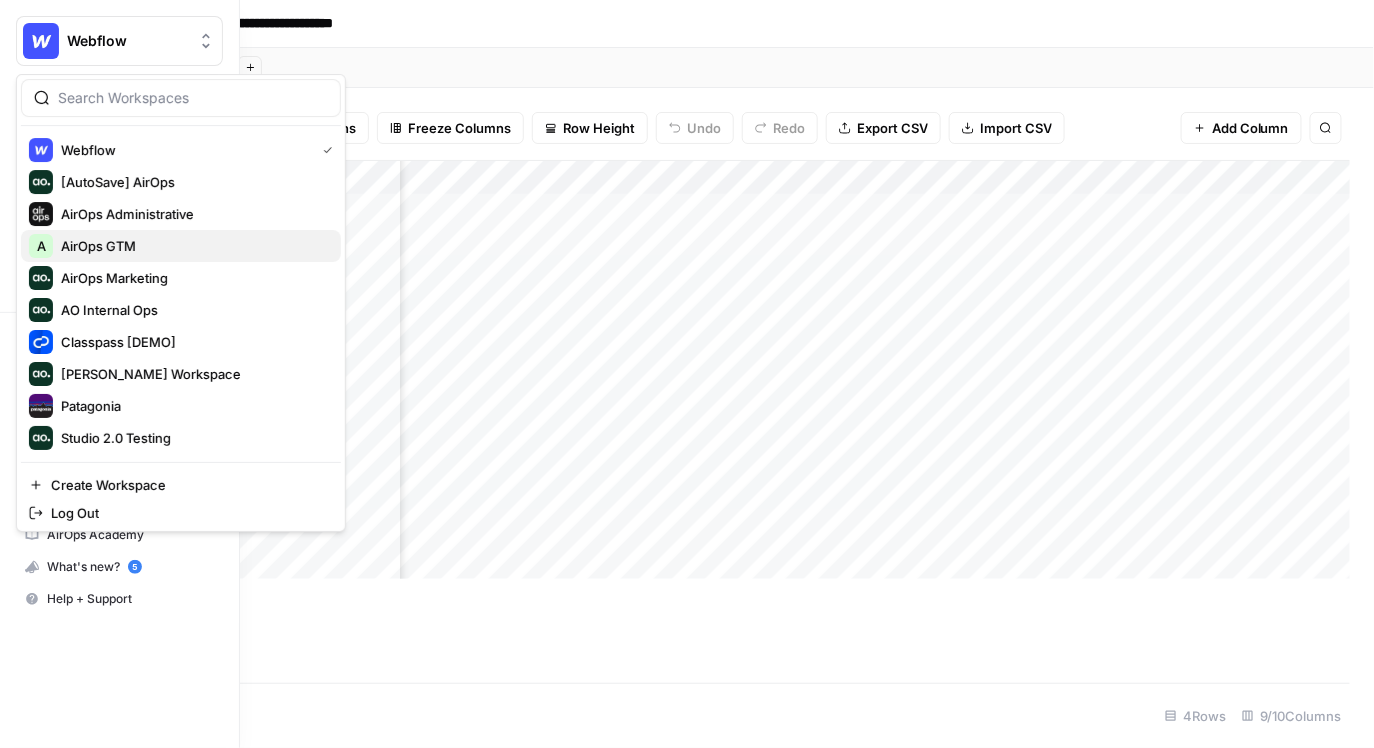 click on "AirOps GTM" at bounding box center (98, 246) 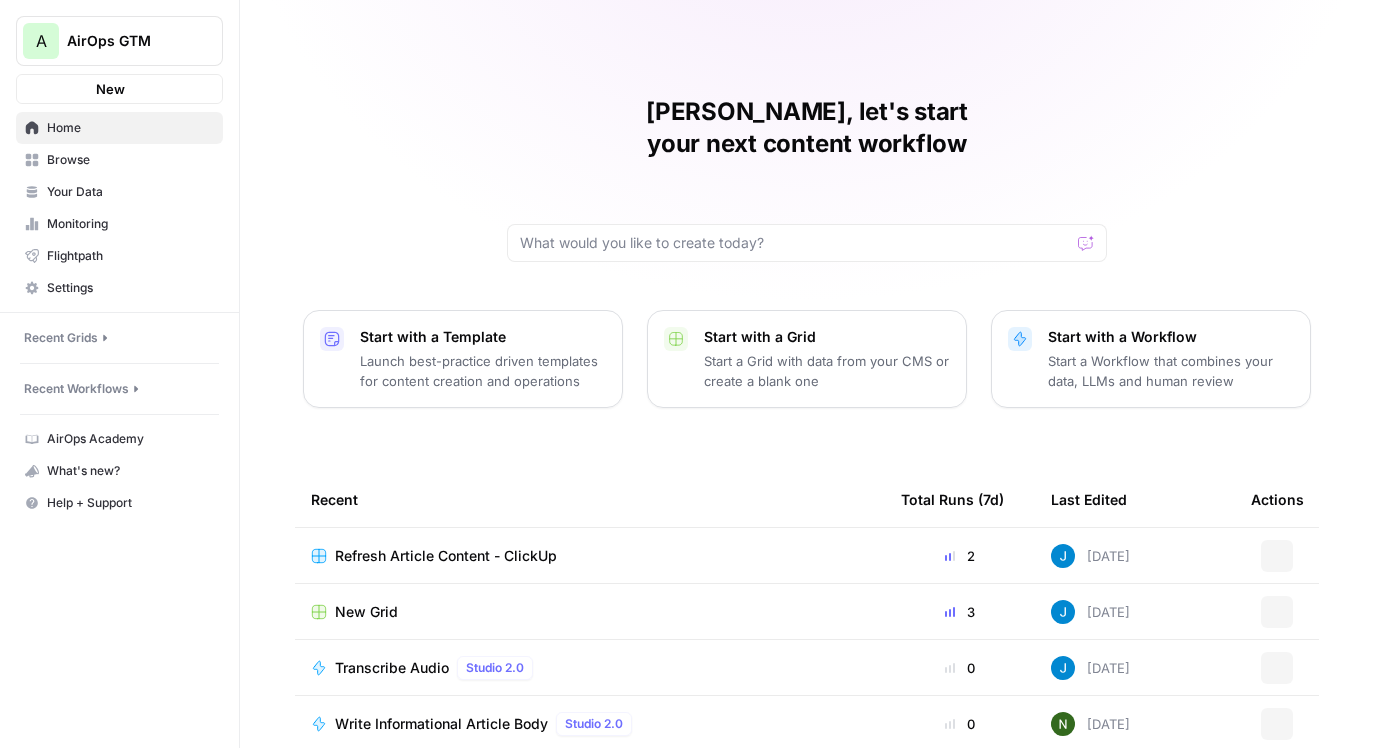 scroll, scrollTop: 0, scrollLeft: 0, axis: both 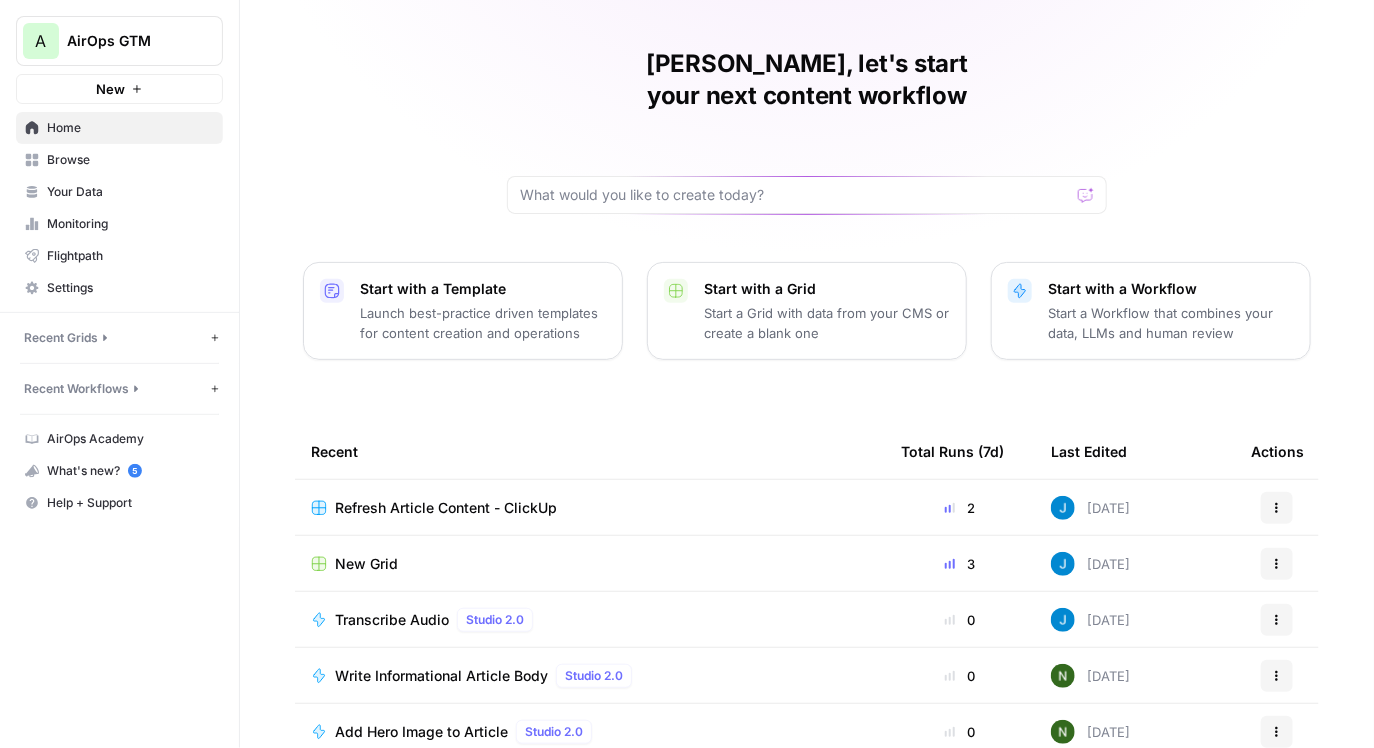 click on "Refresh Article Content - ClickUp" at bounding box center (446, 508) 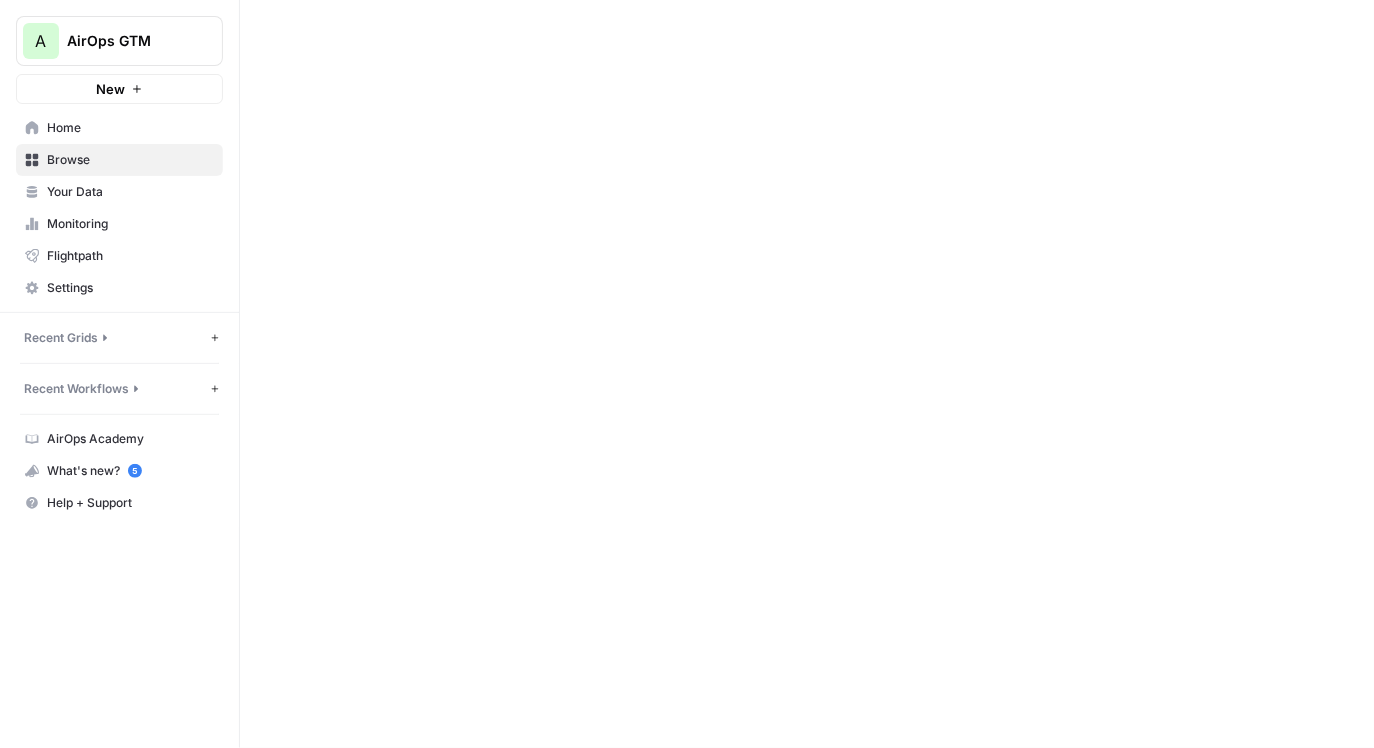 scroll, scrollTop: 0, scrollLeft: 0, axis: both 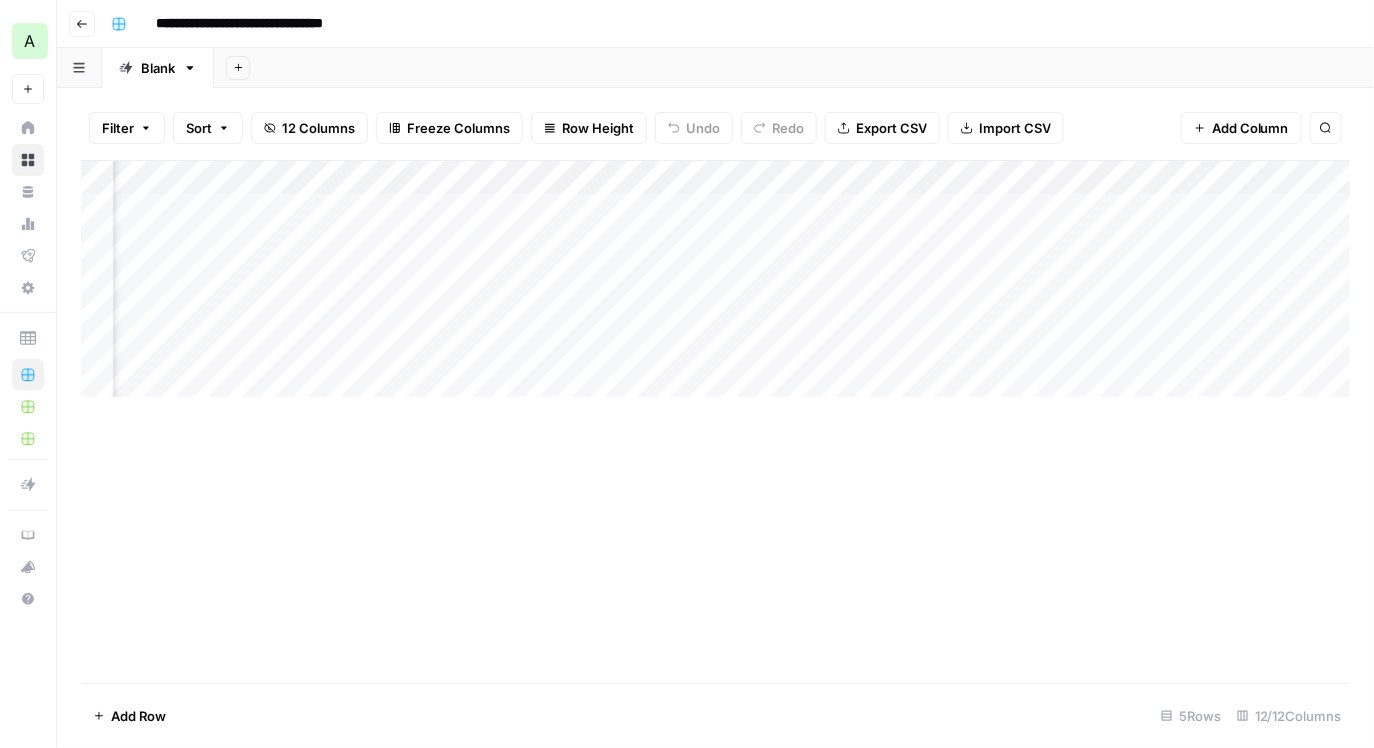 click on "Add Column" at bounding box center (716, 279) 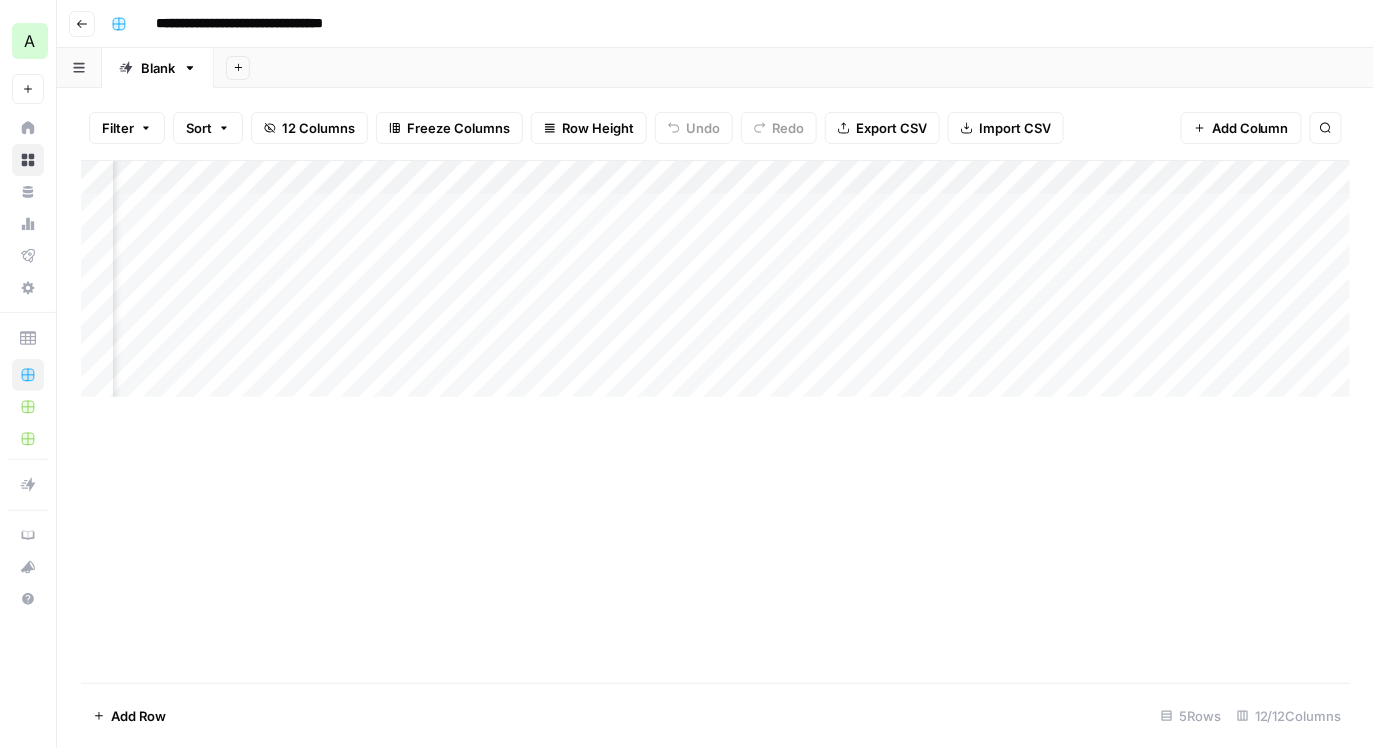 click on "Filter Sort 12 Columns Freeze Columns Row Height Undo Redo Export CSV Import CSV Add Column Search Add Column Add Row 5  Rows 12/12  Columns" at bounding box center [715, 418] 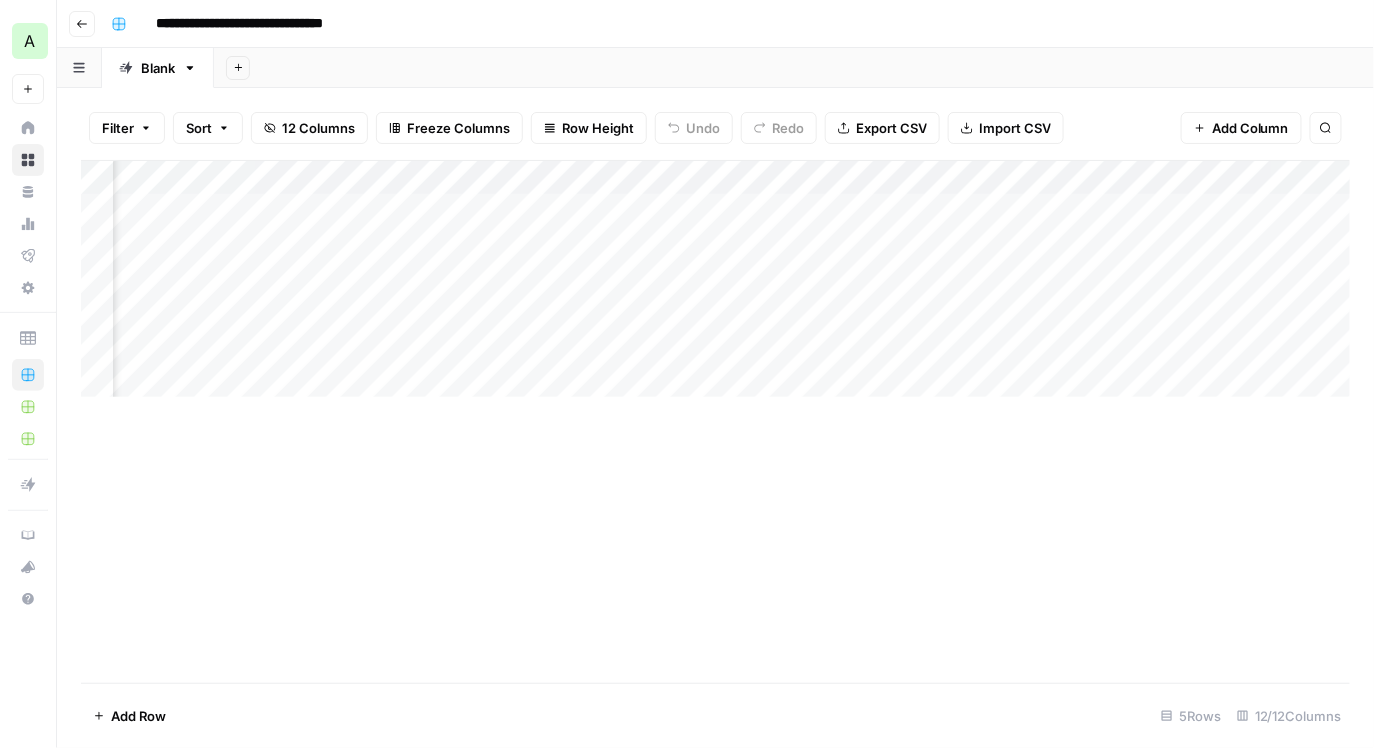 scroll, scrollTop: 0, scrollLeft: 583, axis: horizontal 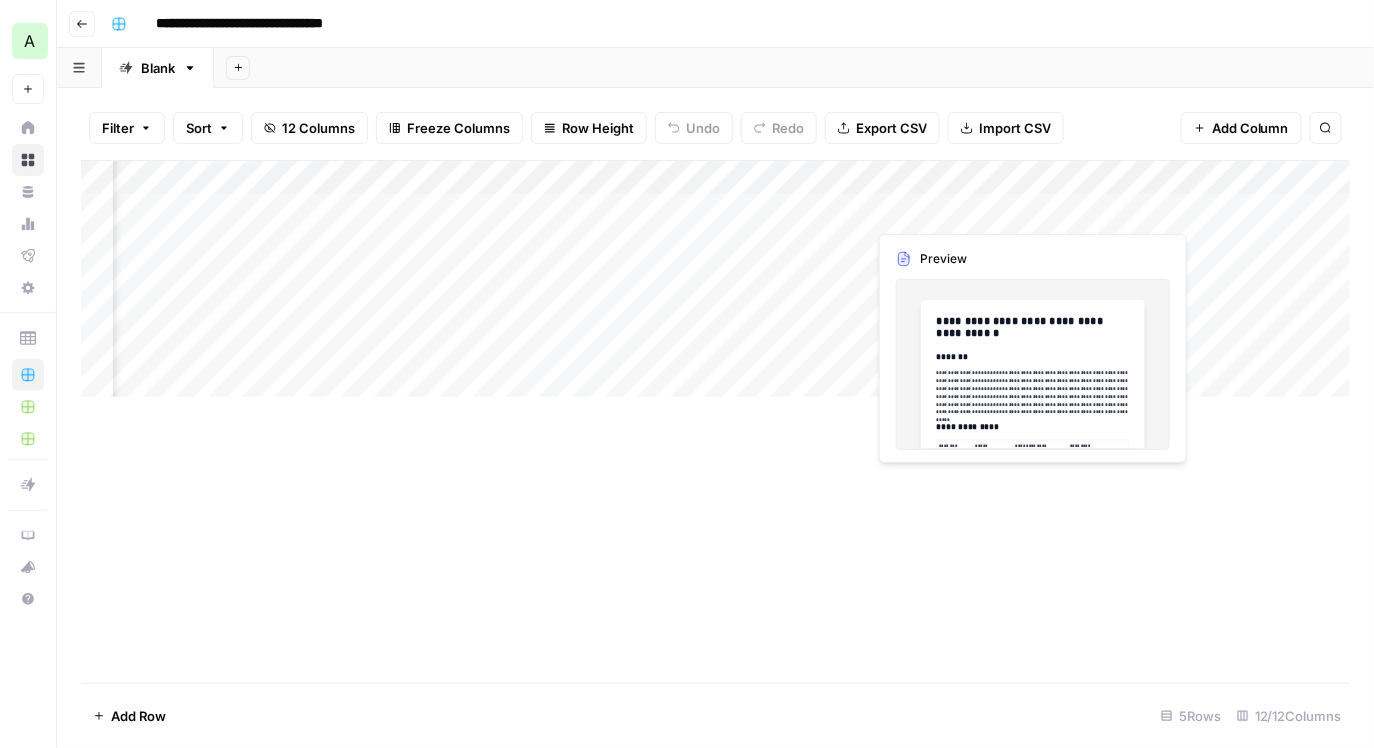 click on "Add Column" at bounding box center (716, 279) 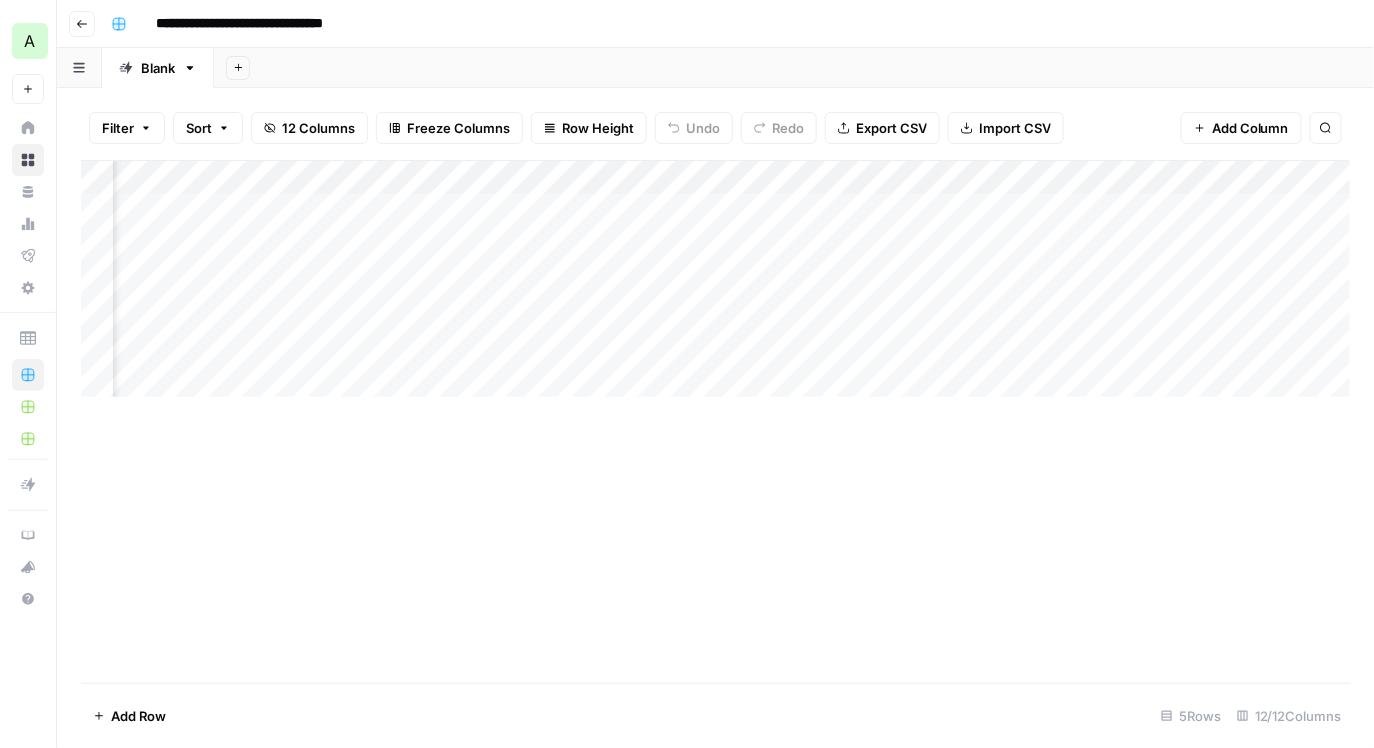 click on "Add Column" at bounding box center (716, 279) 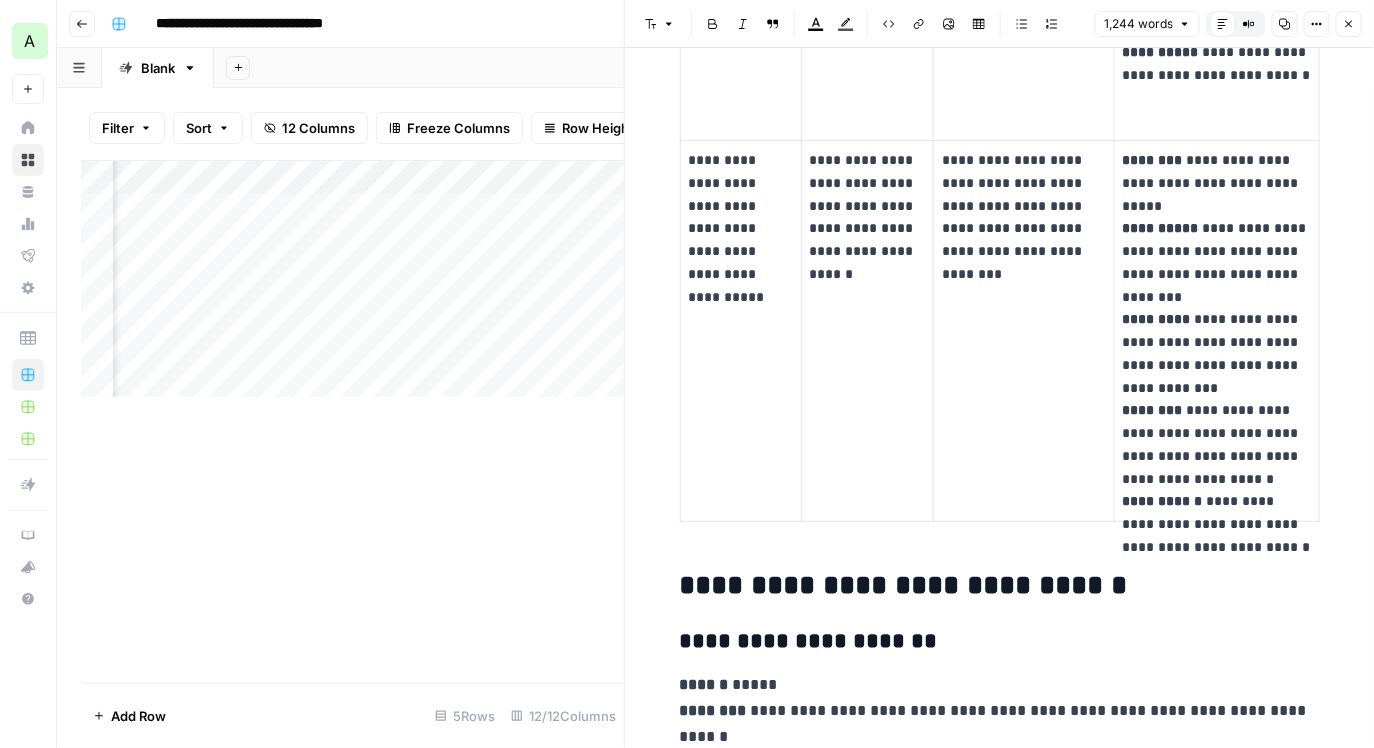 scroll, scrollTop: 2458, scrollLeft: 0, axis: vertical 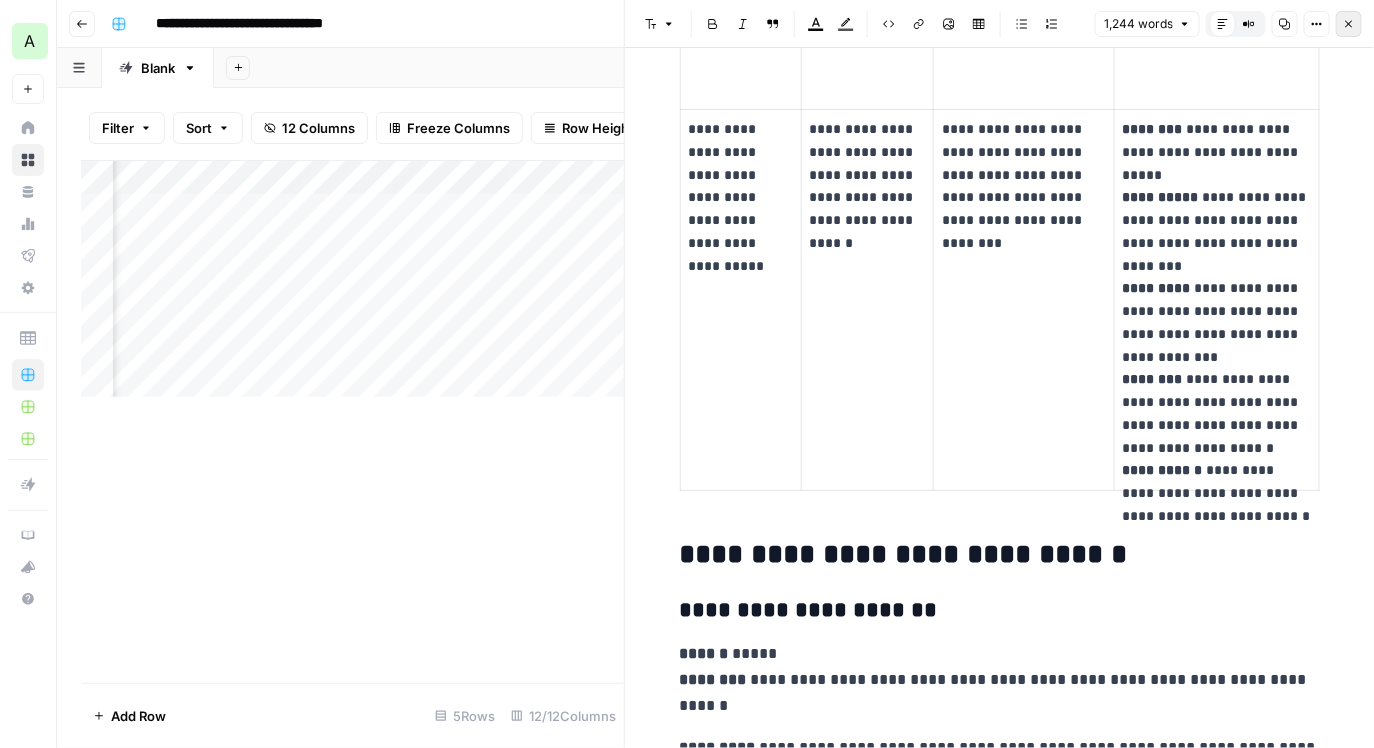 click 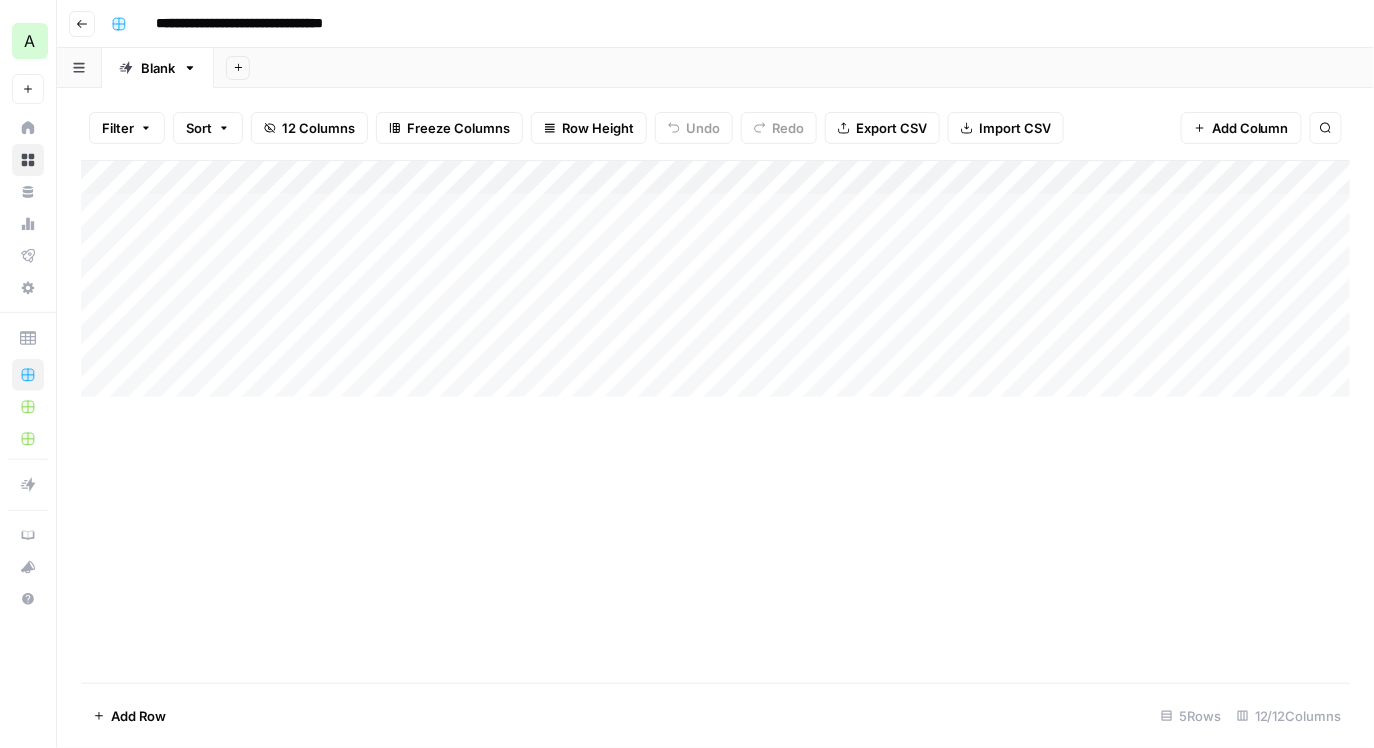 scroll, scrollTop: 0, scrollLeft: 0, axis: both 